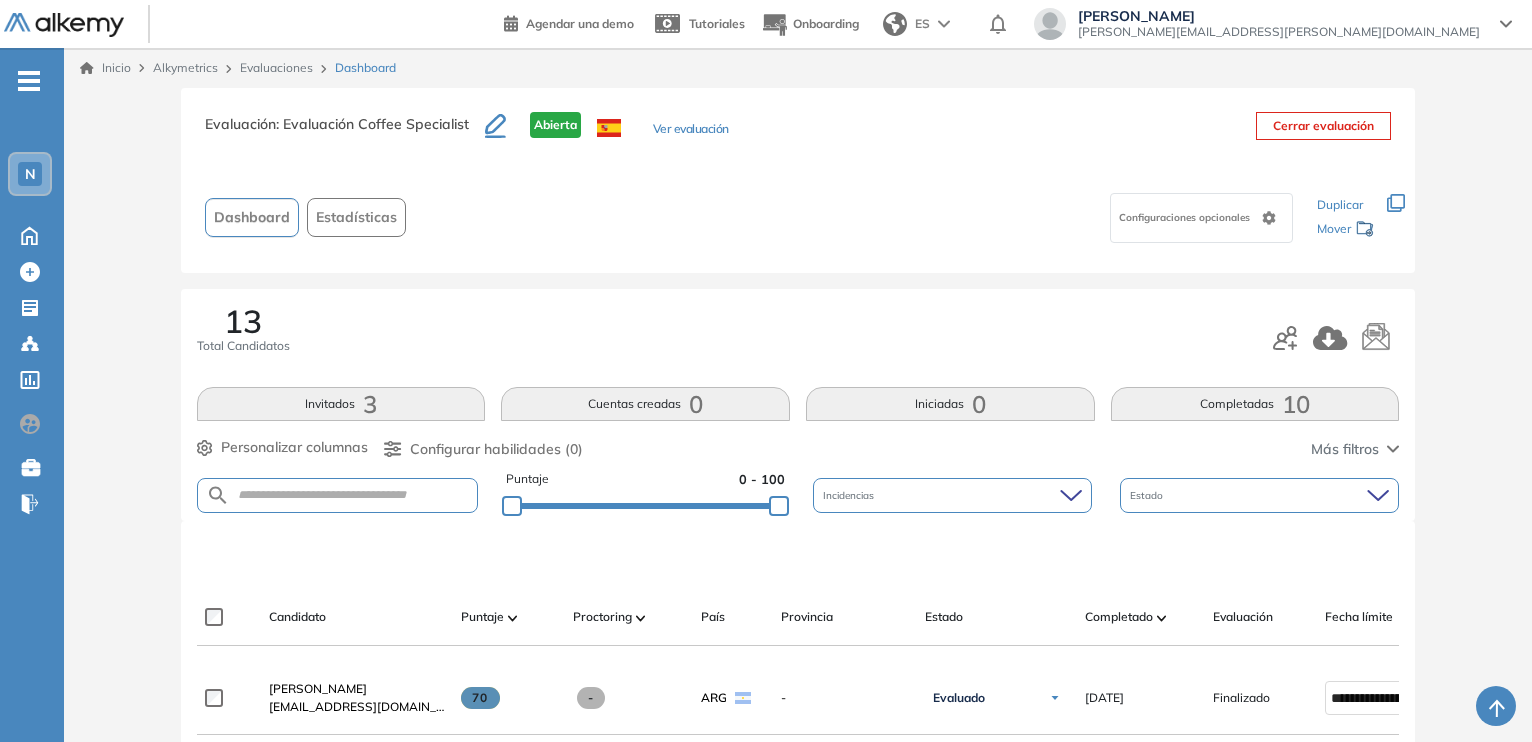 scroll, scrollTop: 999, scrollLeft: 0, axis: vertical 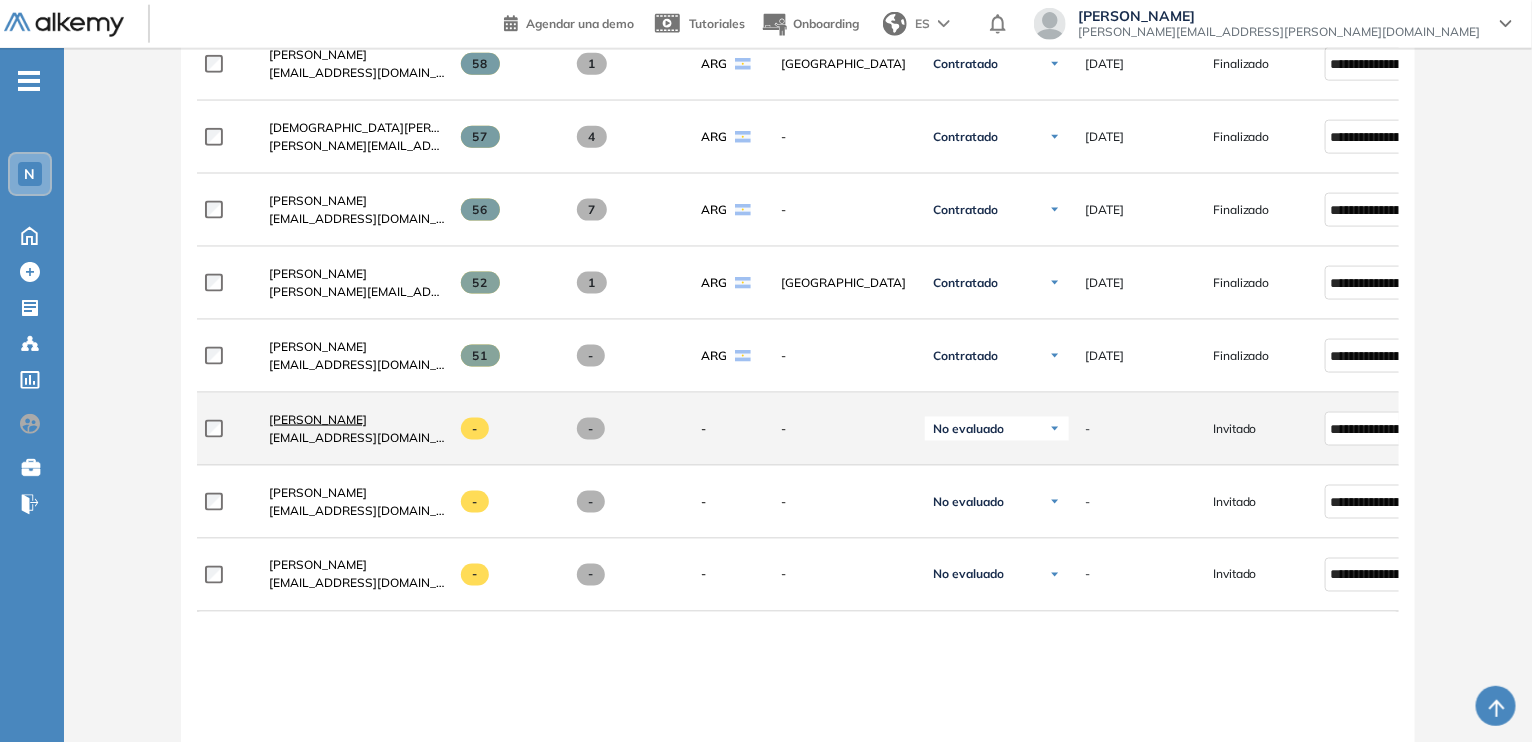 click on "[PERSON_NAME]" at bounding box center (318, 419) 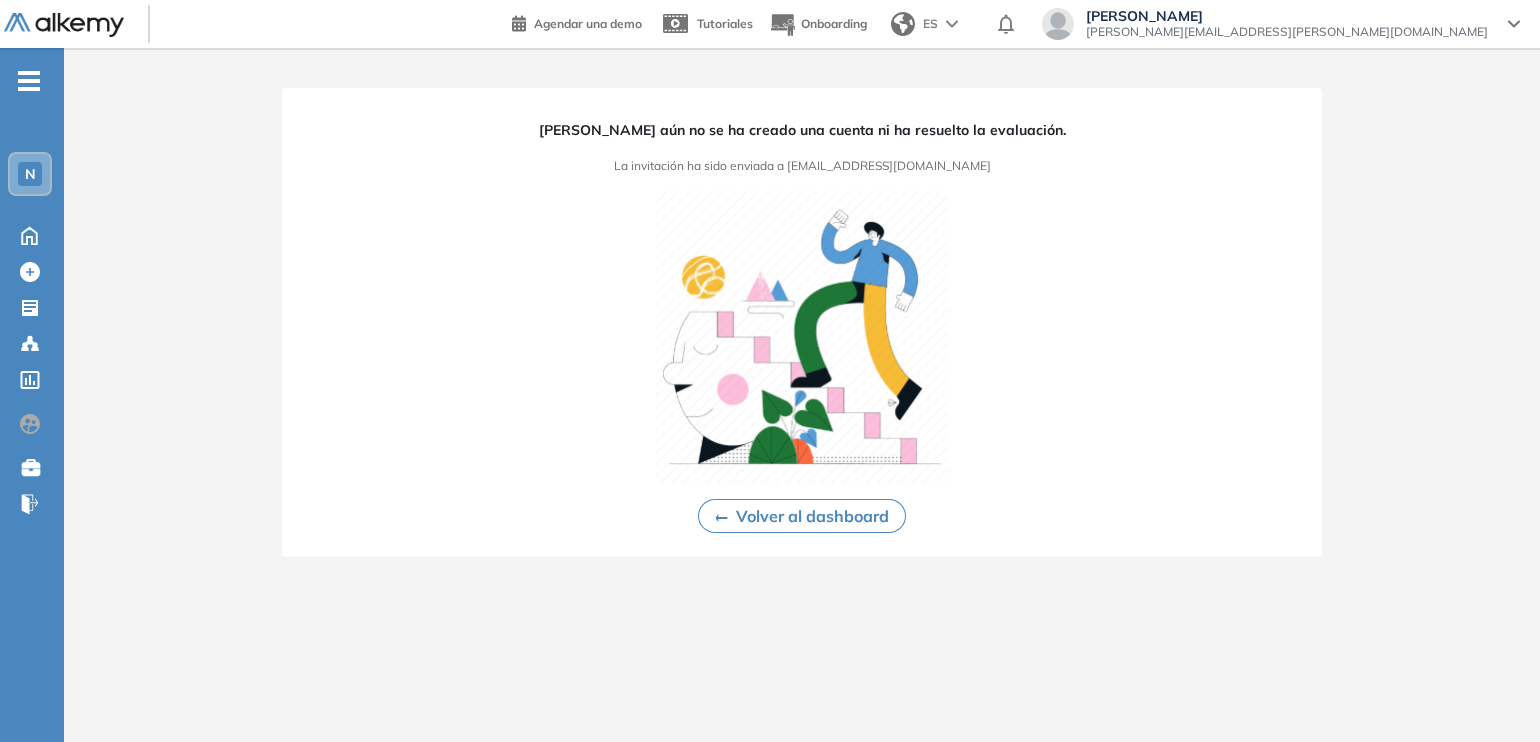 click on "Volver al dashboard" at bounding box center [802, 516] 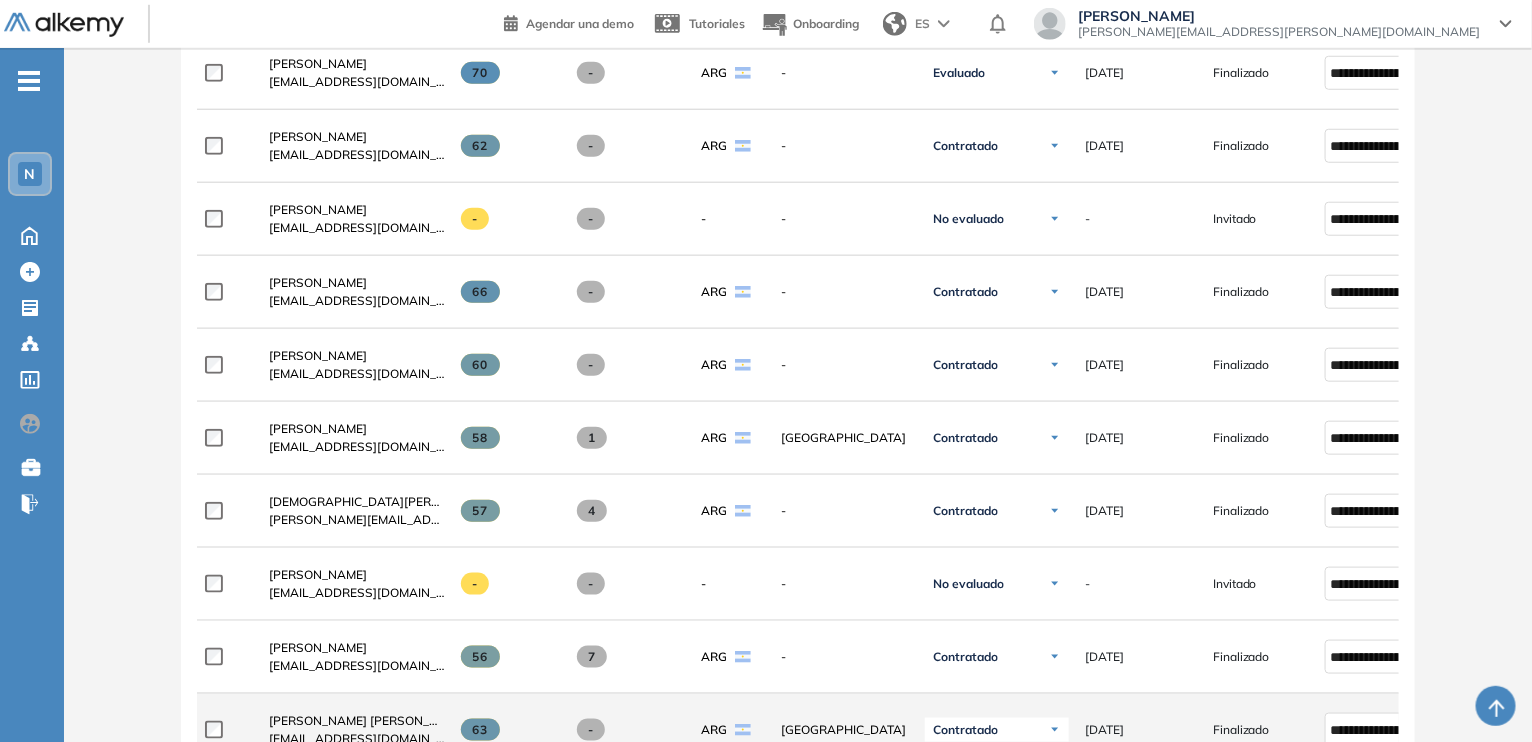 scroll, scrollTop: 625, scrollLeft: 0, axis: vertical 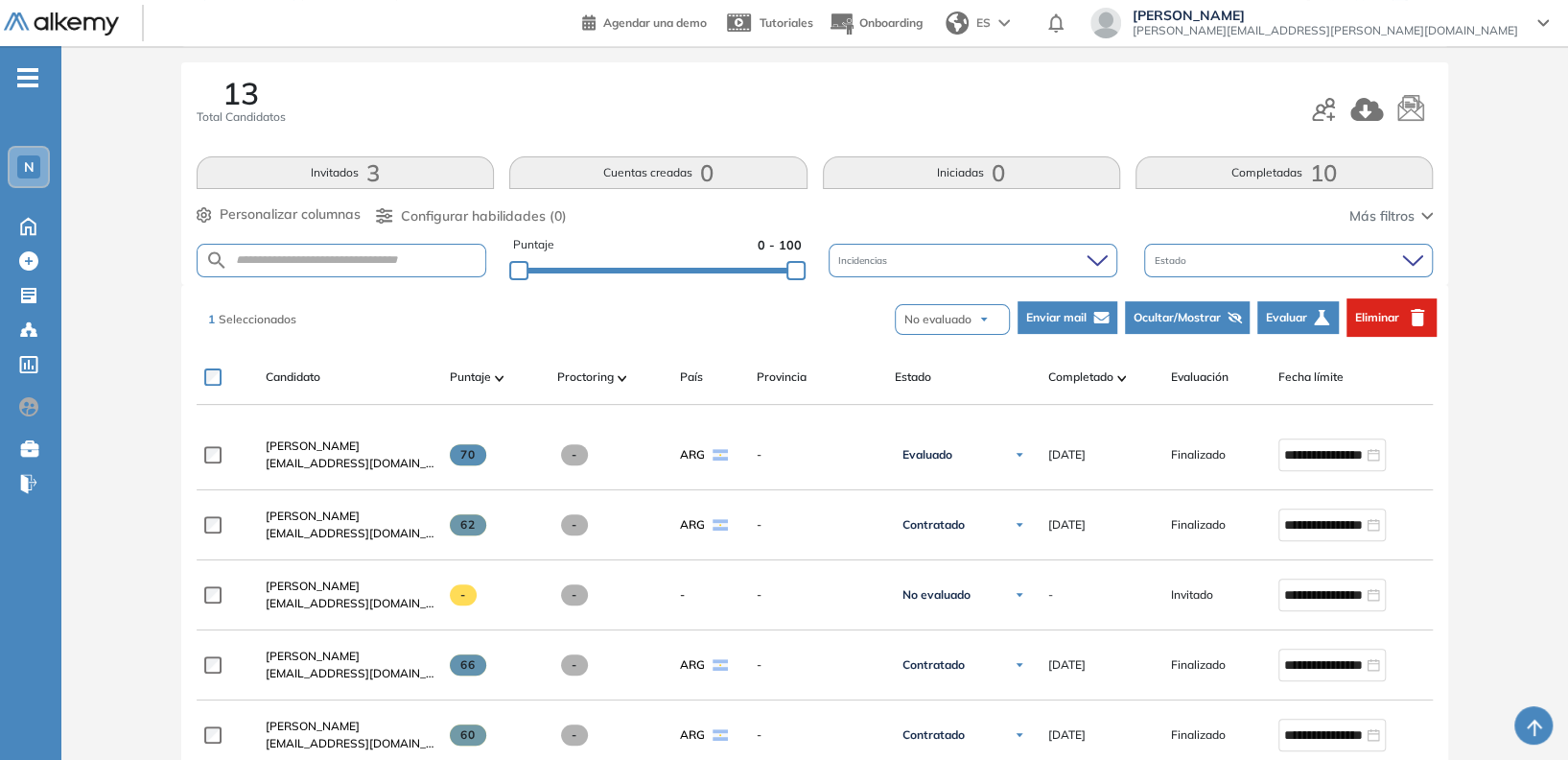 click on "Enviar mail" at bounding box center (1055, 318) 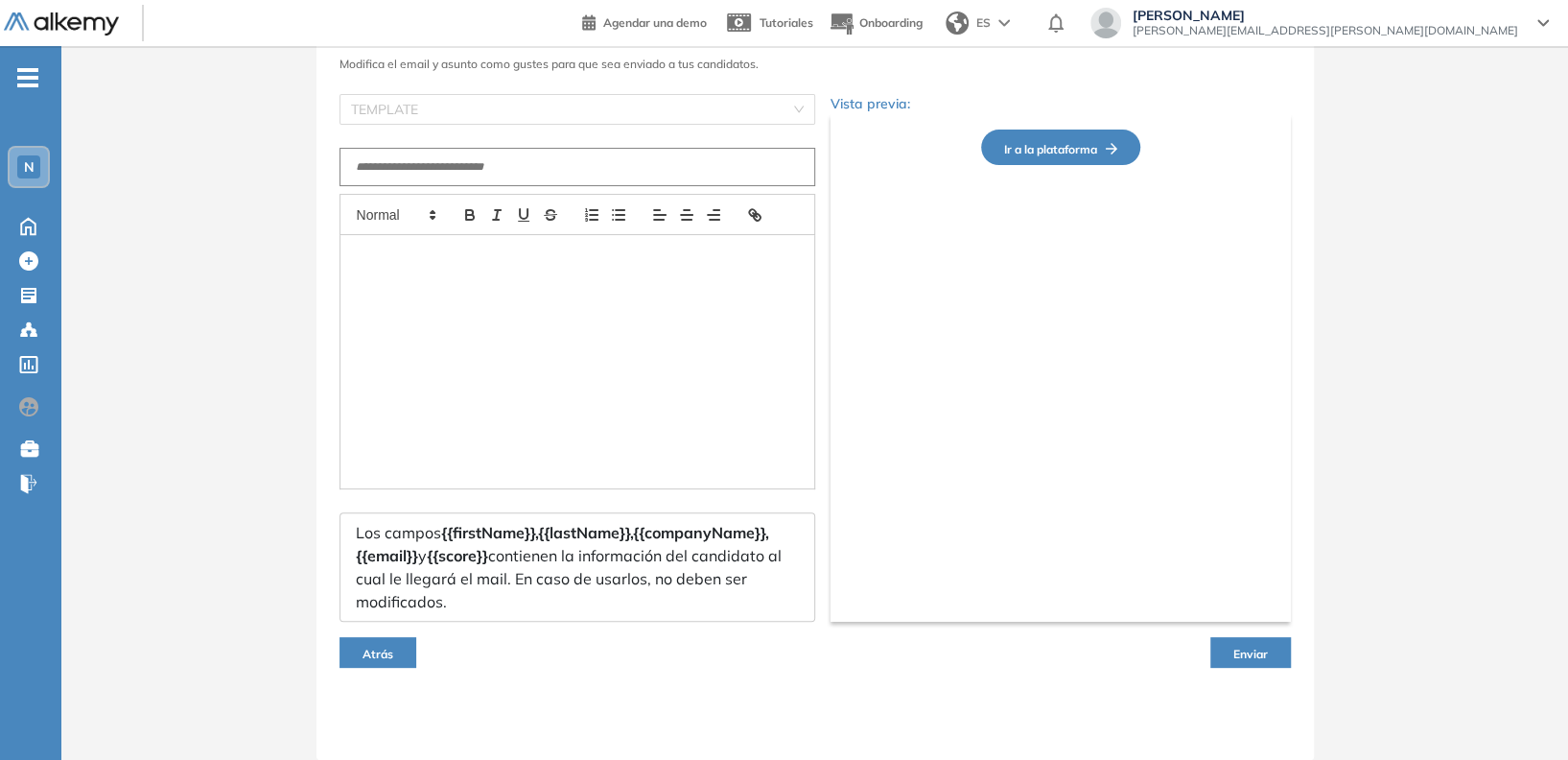 scroll, scrollTop: 105, scrollLeft: 0, axis: vertical 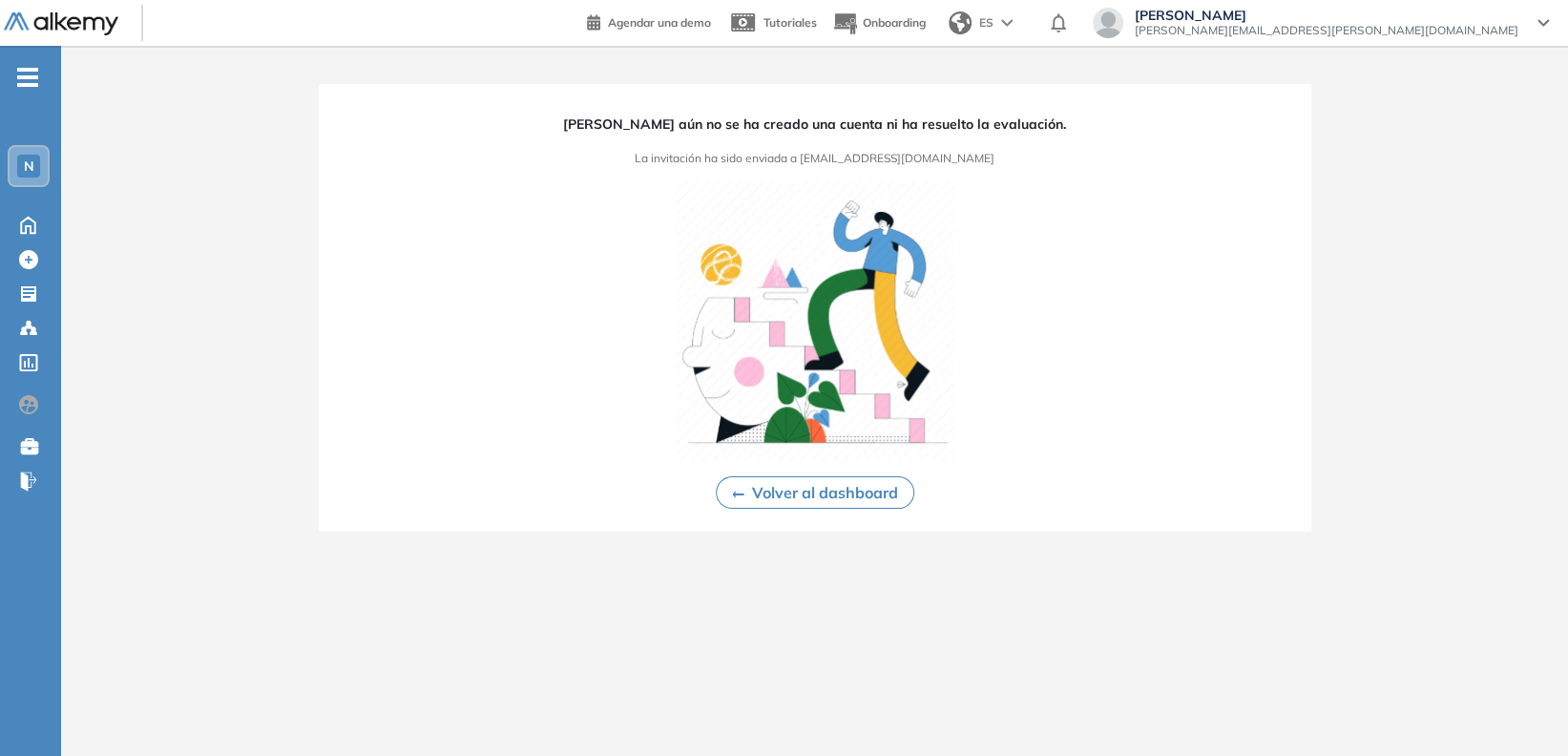 click on "Volver al dashboard" at bounding box center [815, 493] 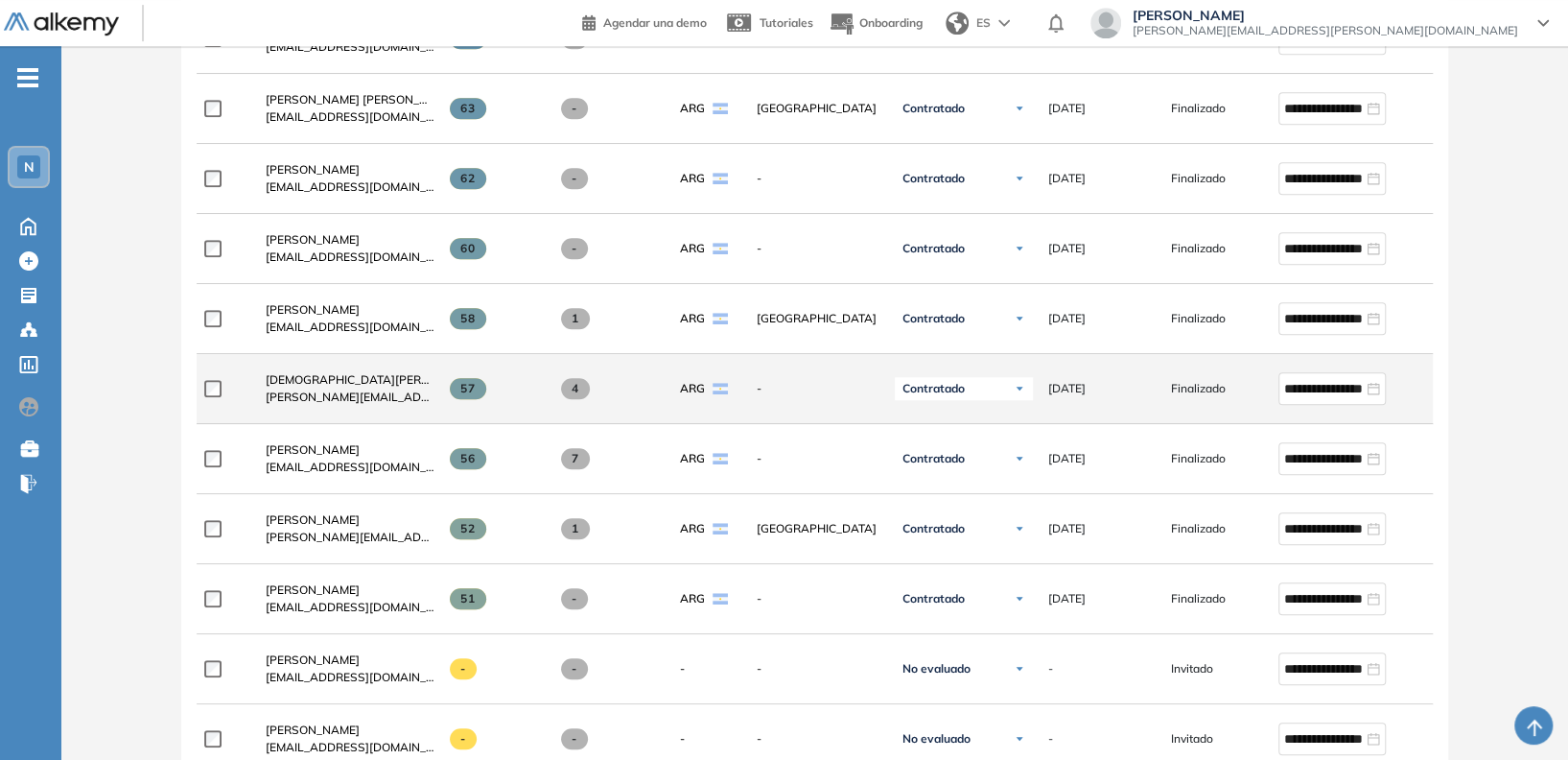 scroll, scrollTop: 1023, scrollLeft: 0, axis: vertical 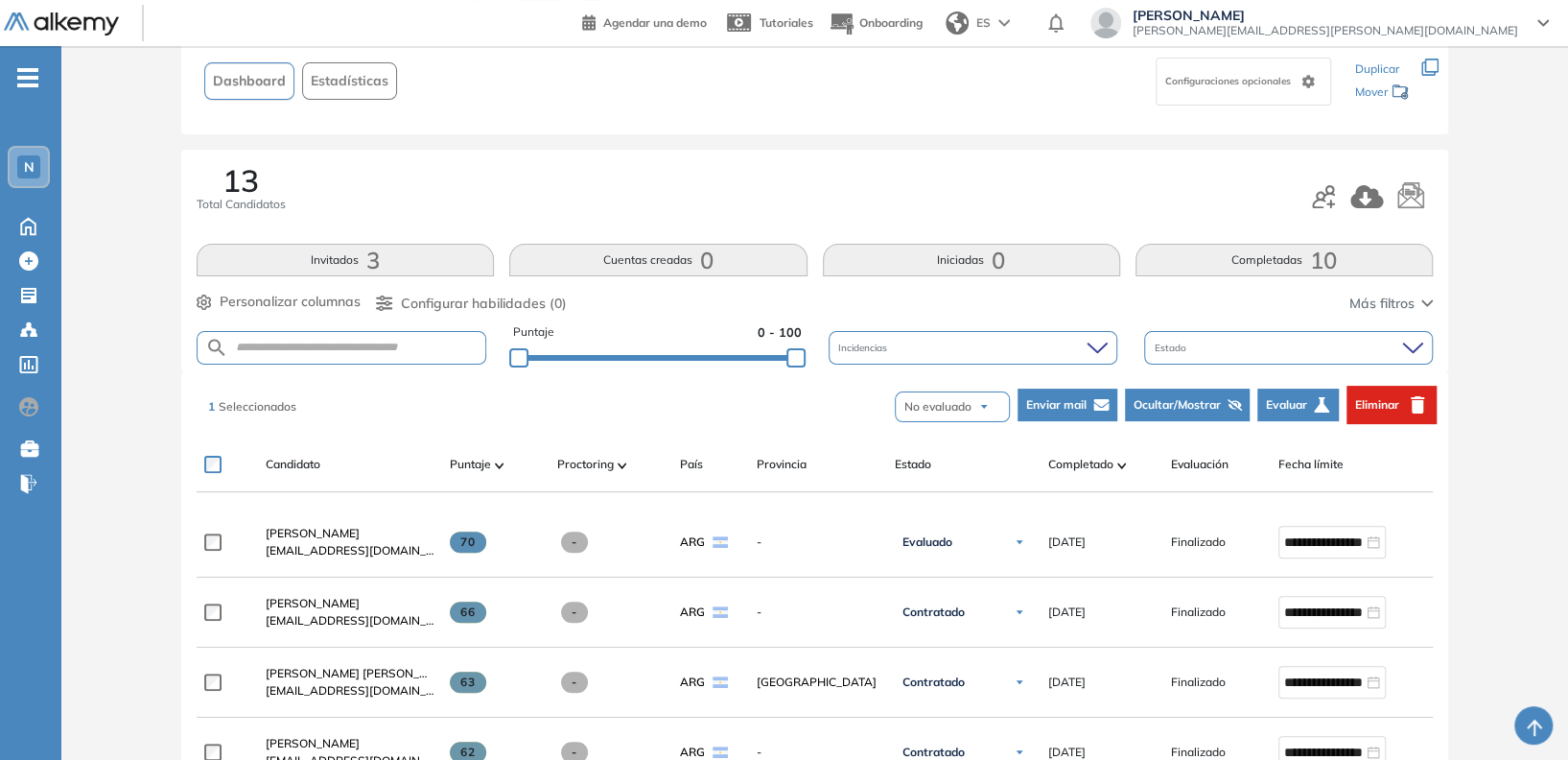 click on "Eliminar" at bounding box center [1376, 405] 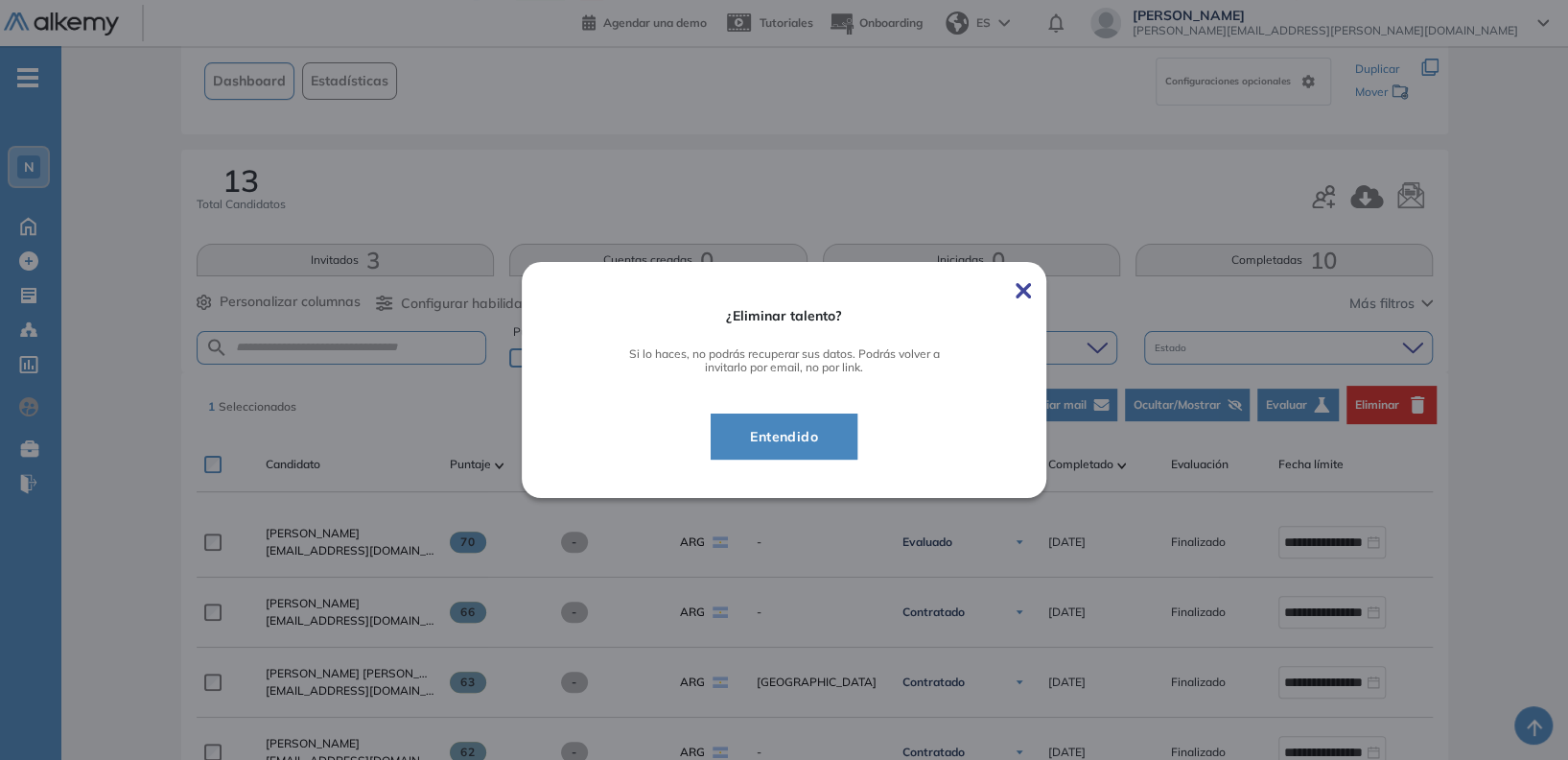 click on "Entendido" at bounding box center (784, 437) 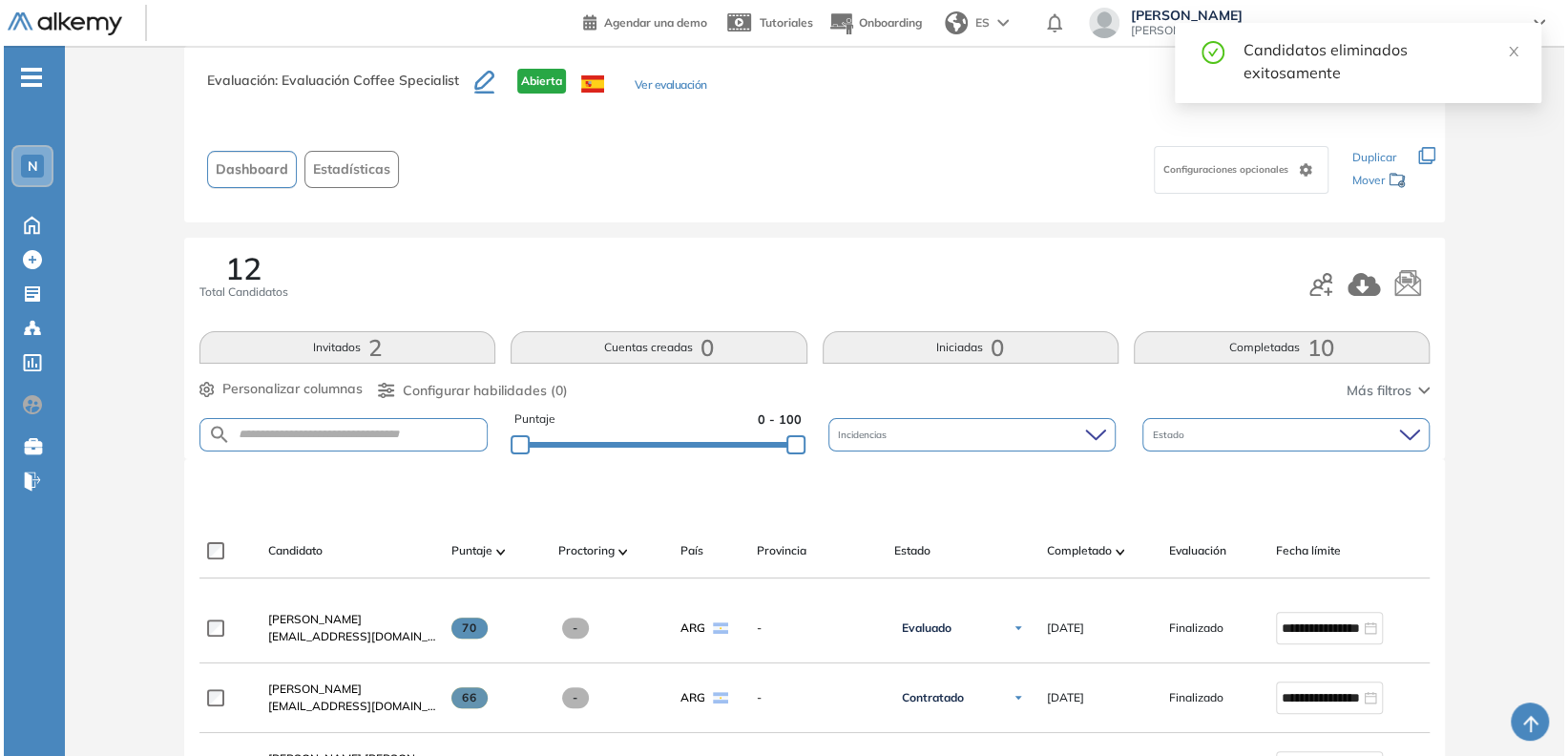 scroll, scrollTop: 0, scrollLeft: 0, axis: both 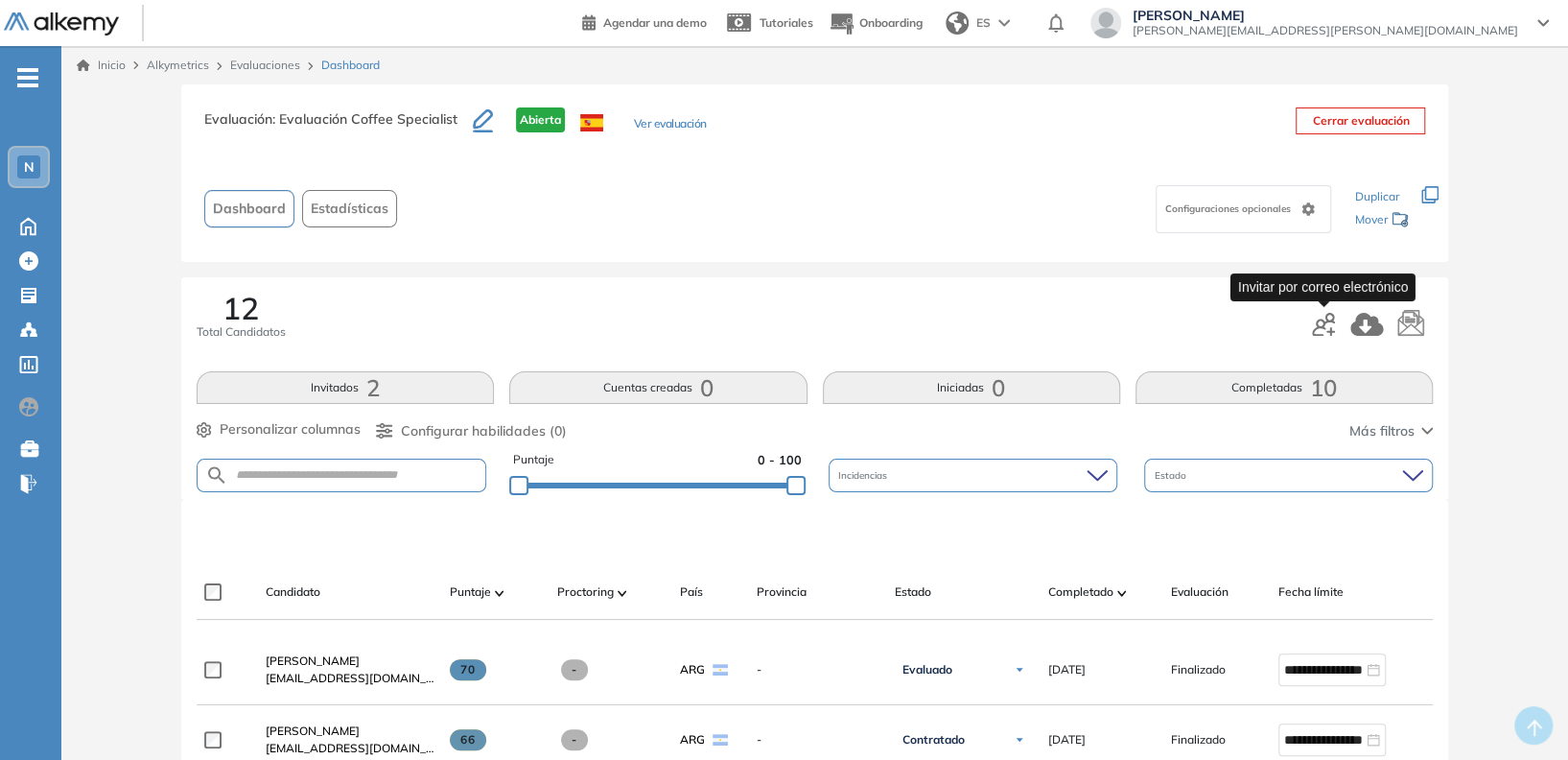 click at bounding box center [1323, 323] 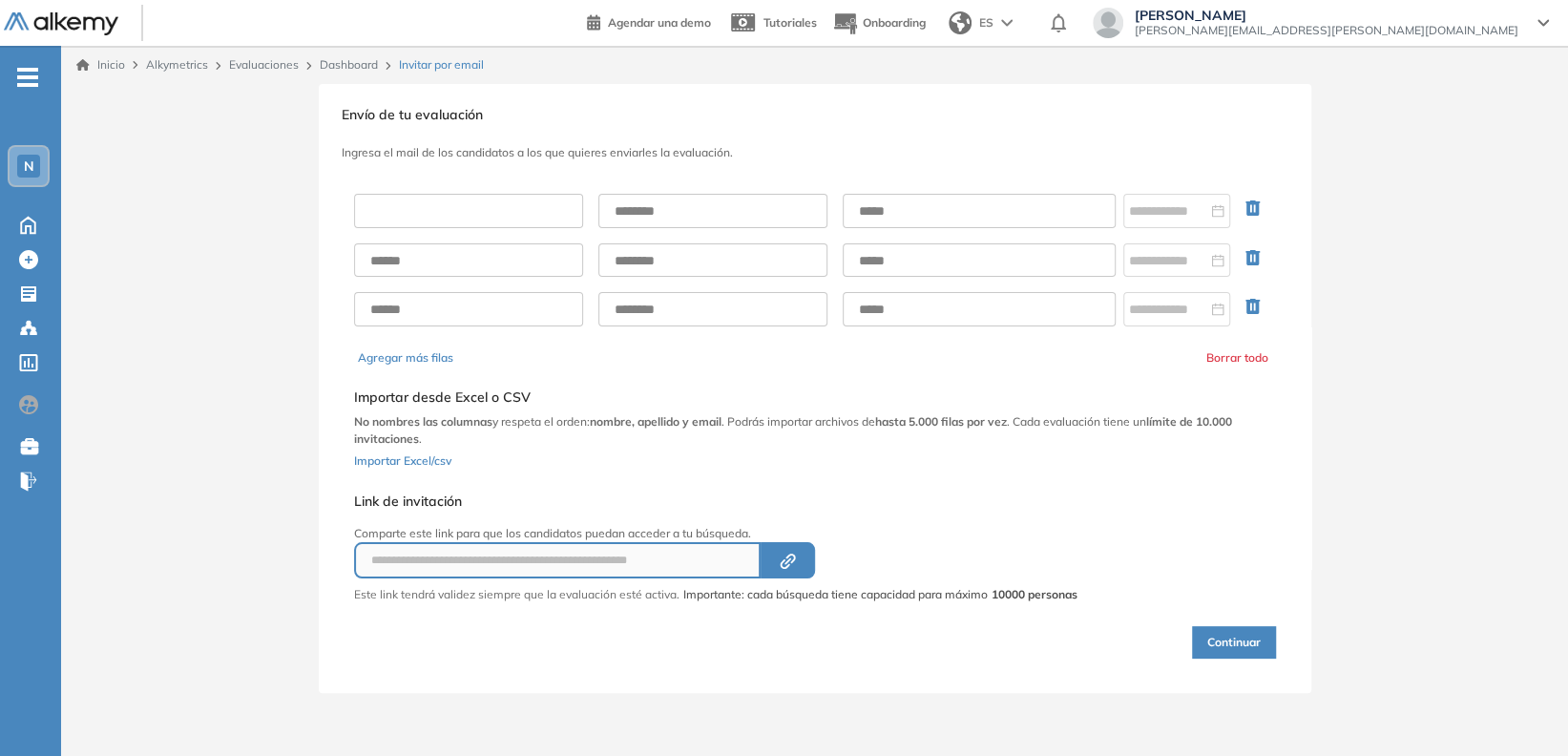 click at bounding box center [469, 211] 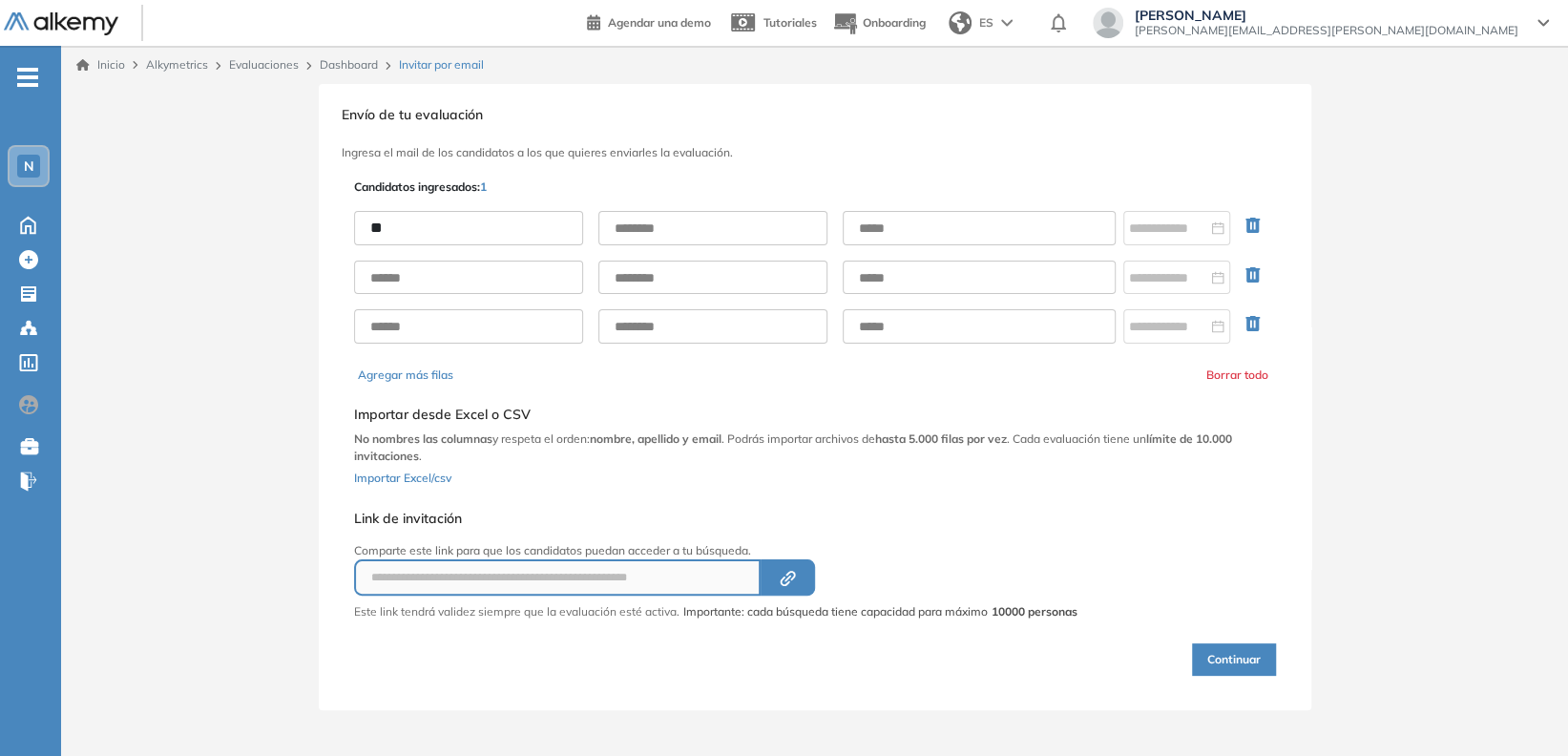 type on "*********" 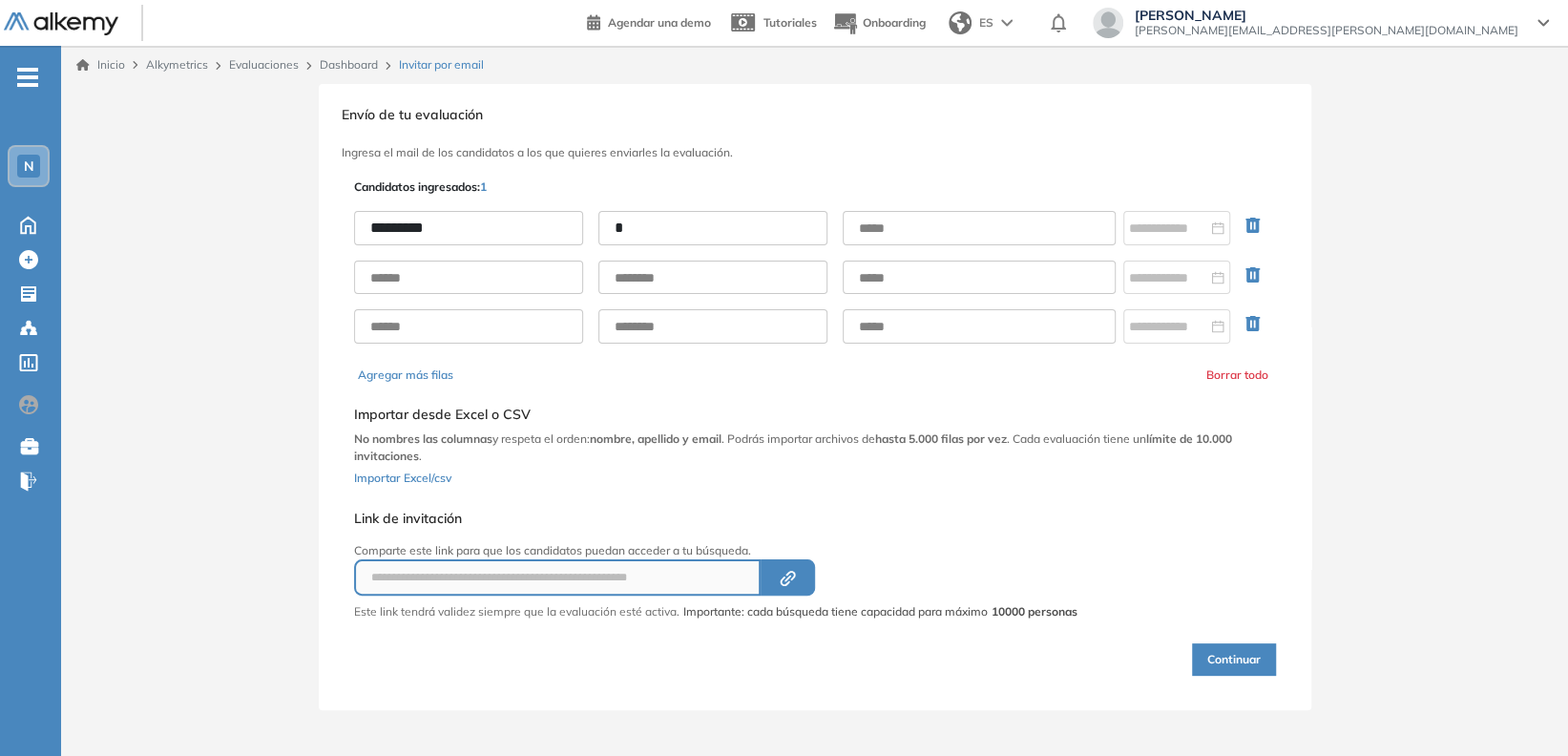 click on "*" at bounding box center [713, 228] 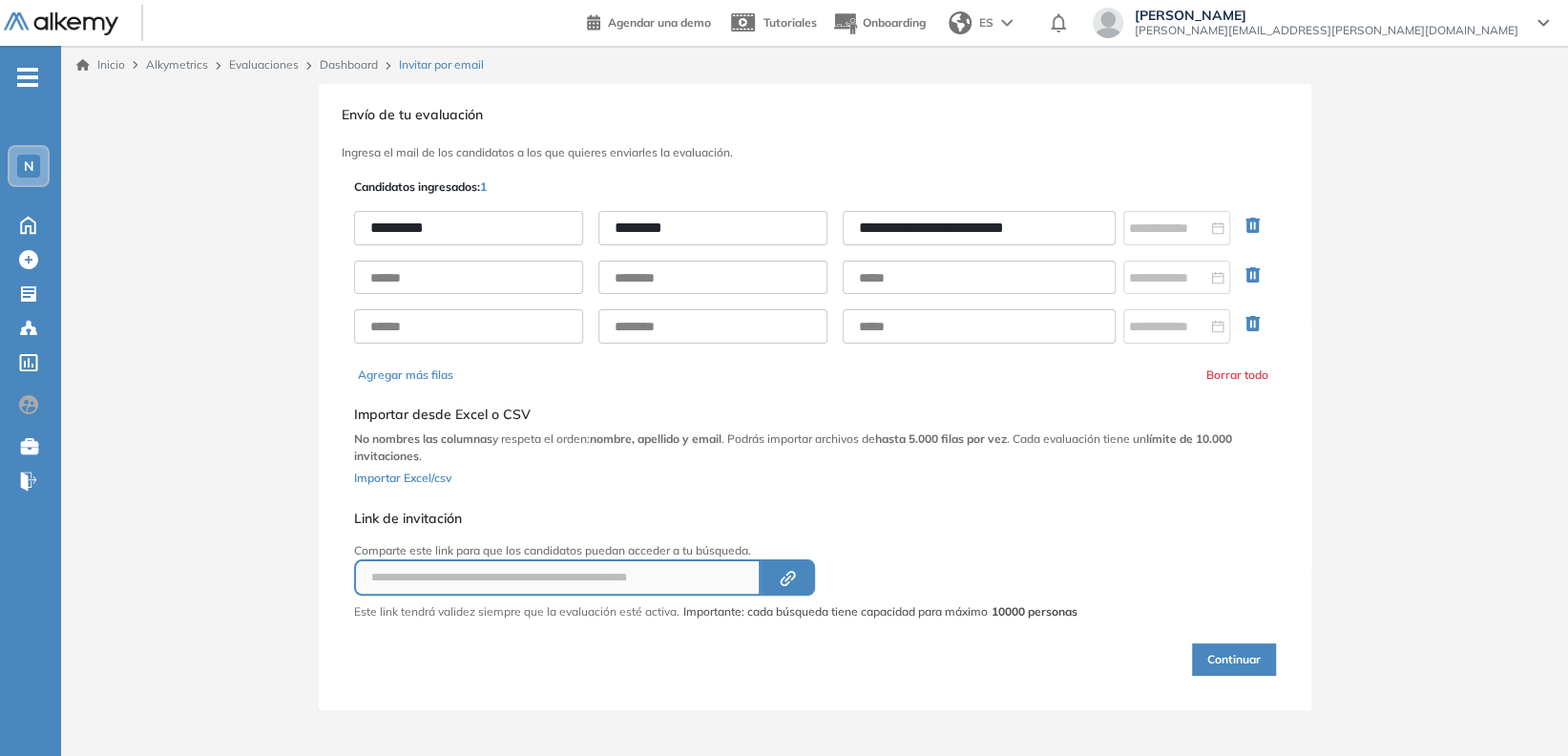 click on "**********" at bounding box center [979, 228] 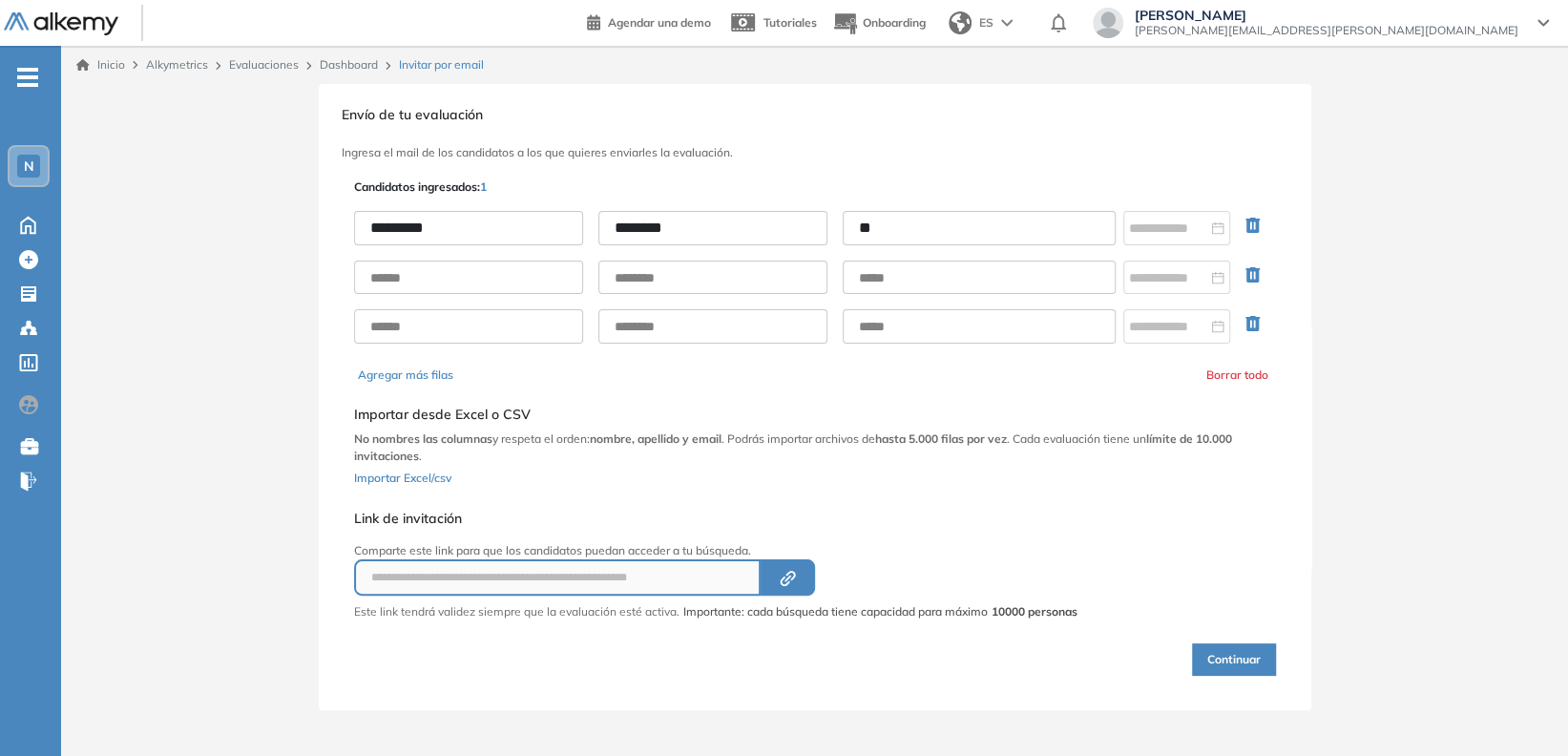 type on "*" 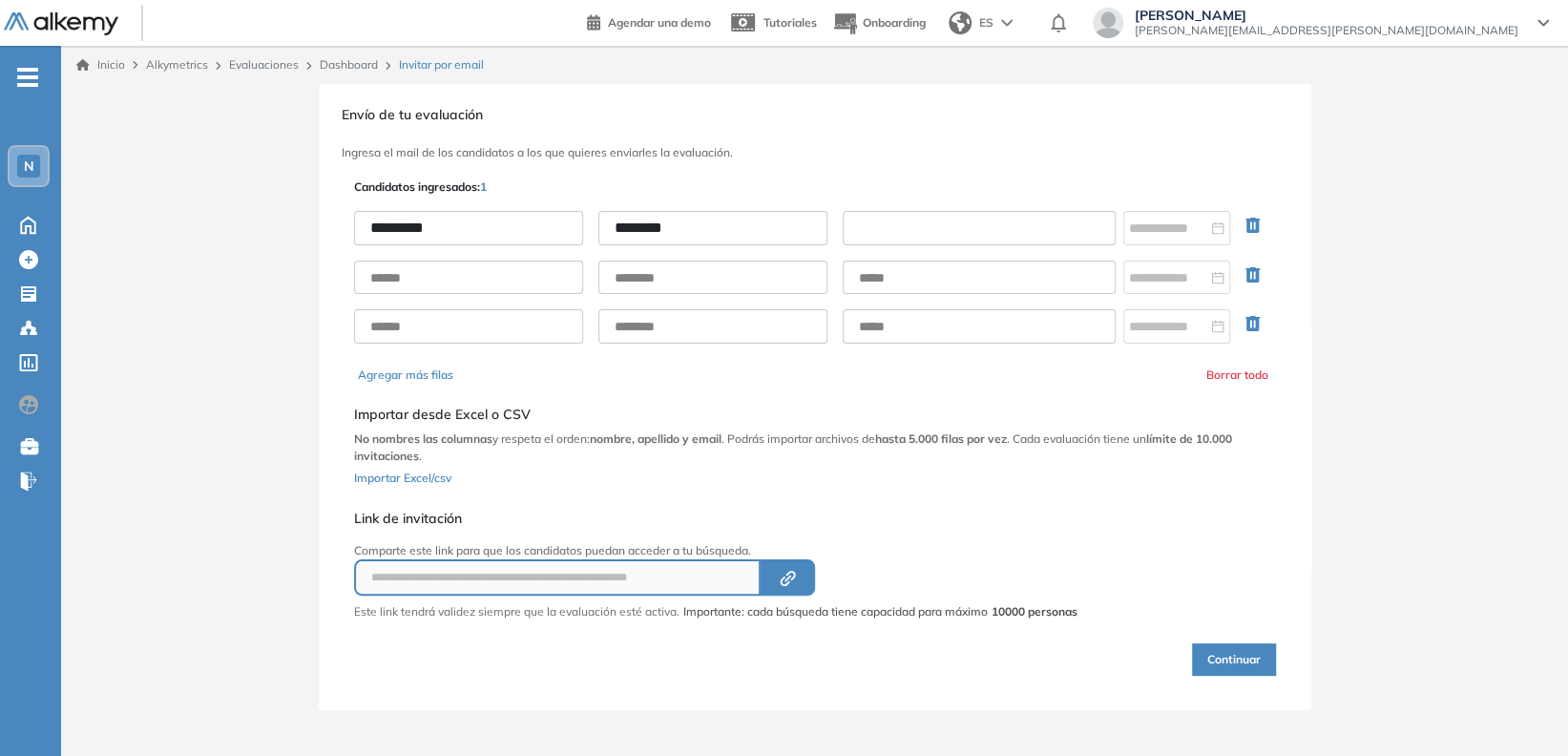 paste on "**********" 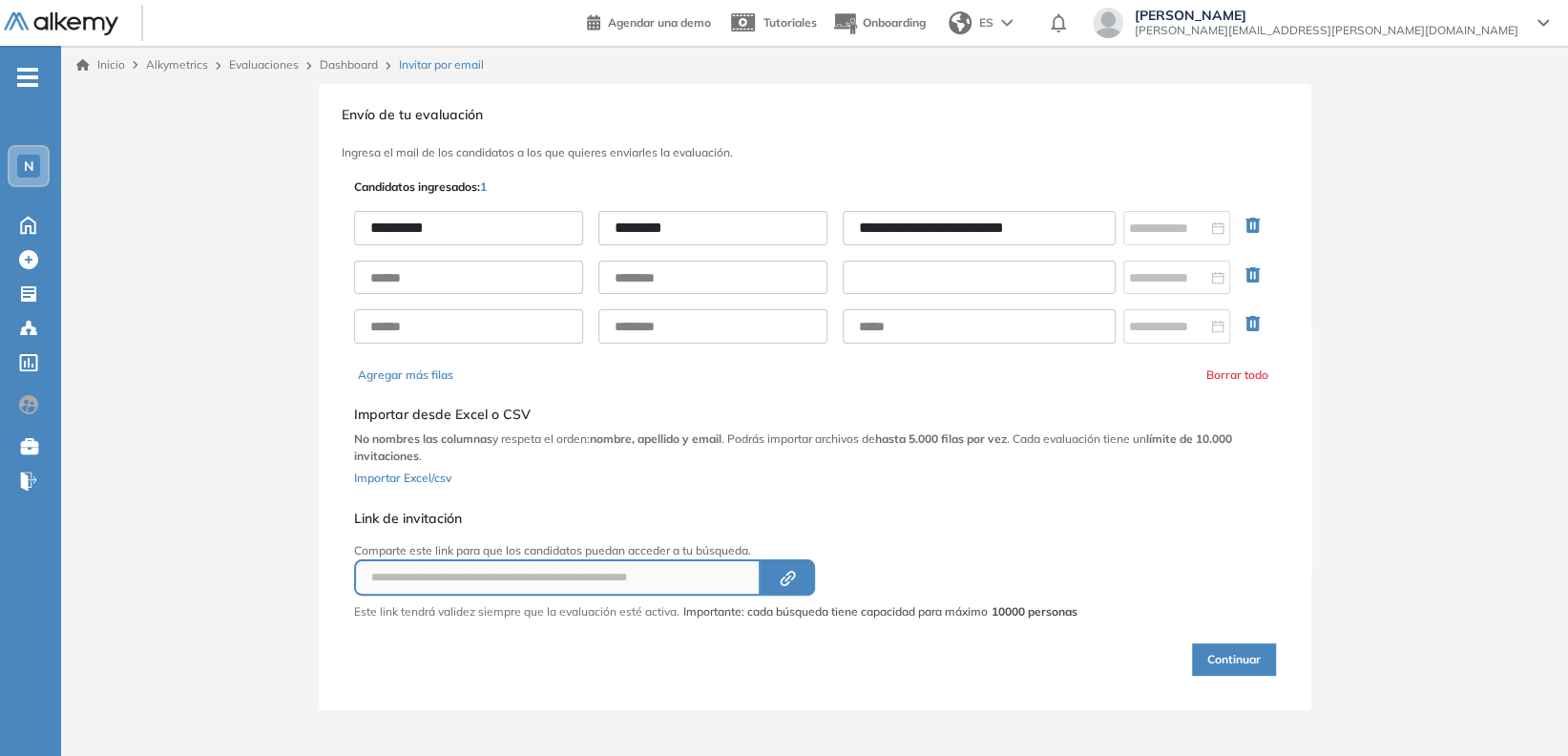 click at bounding box center (979, 278) 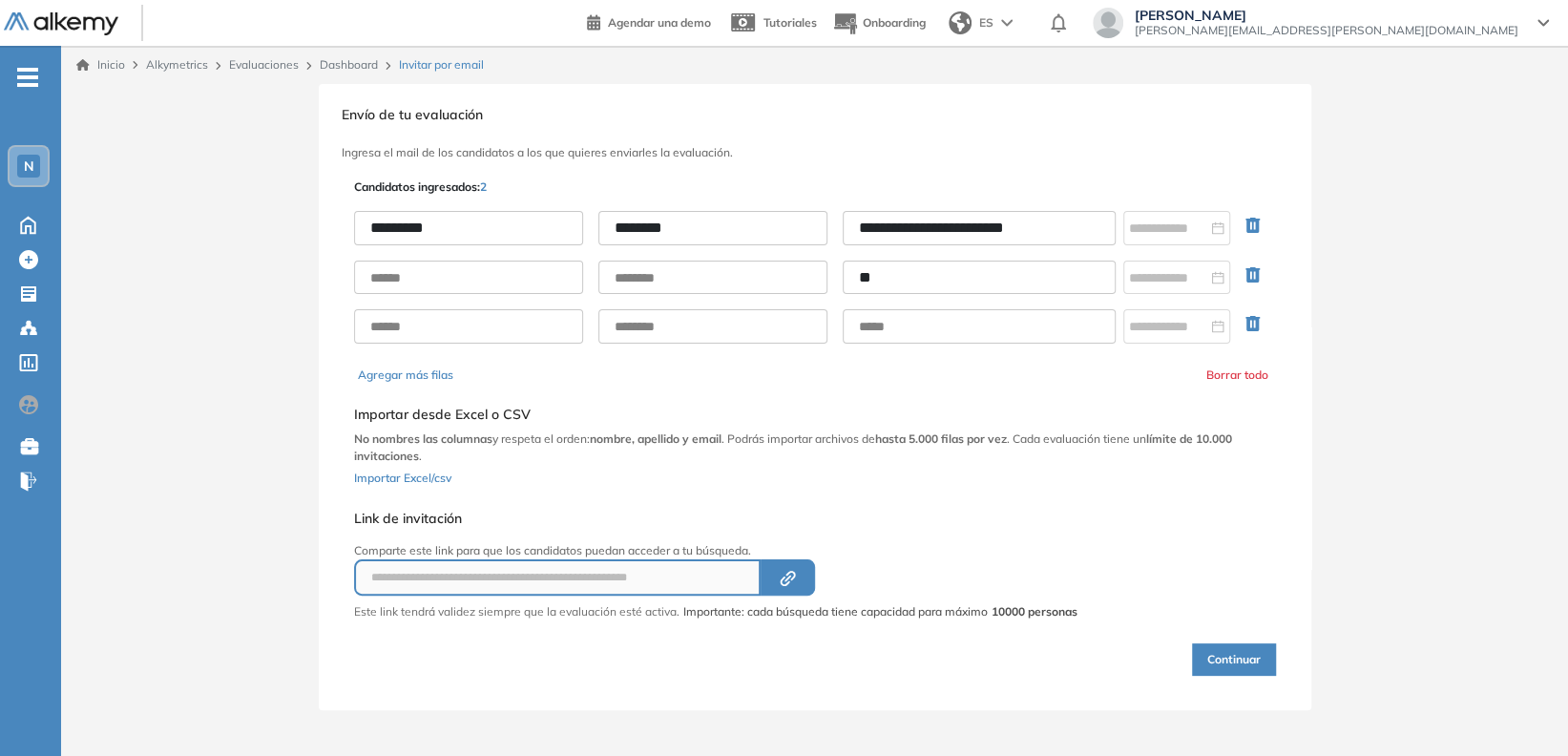 type on "*" 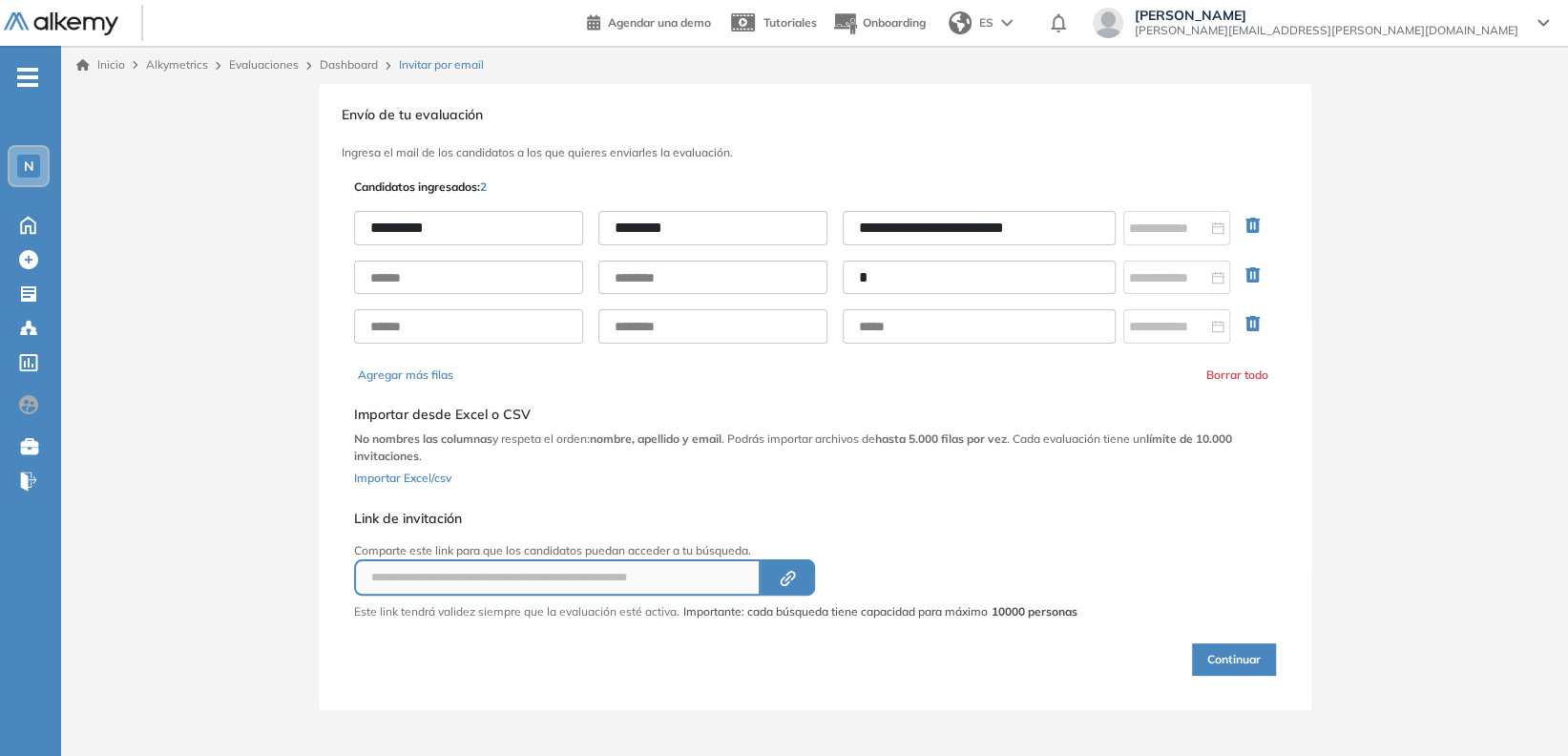type 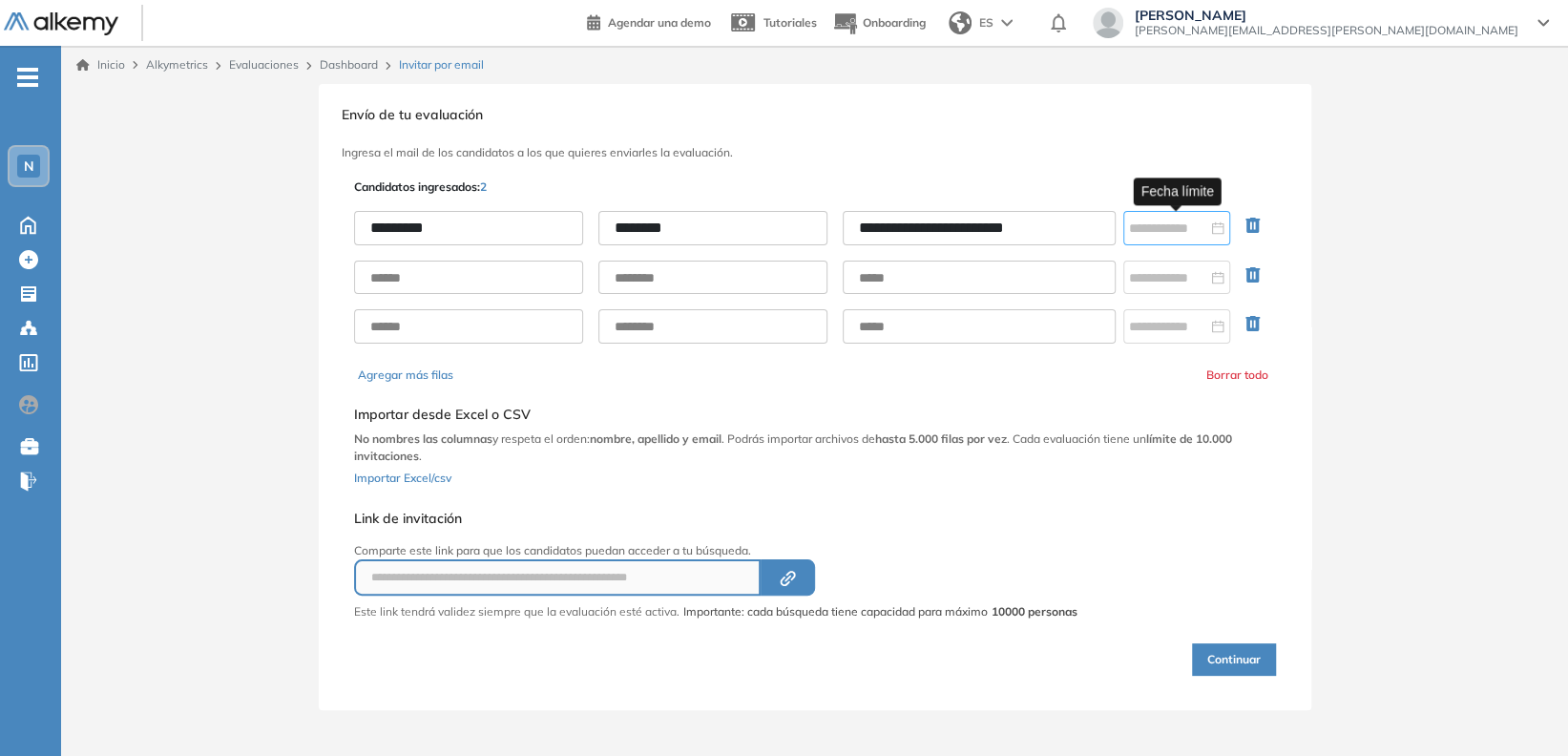 click at bounding box center (1177, 228) 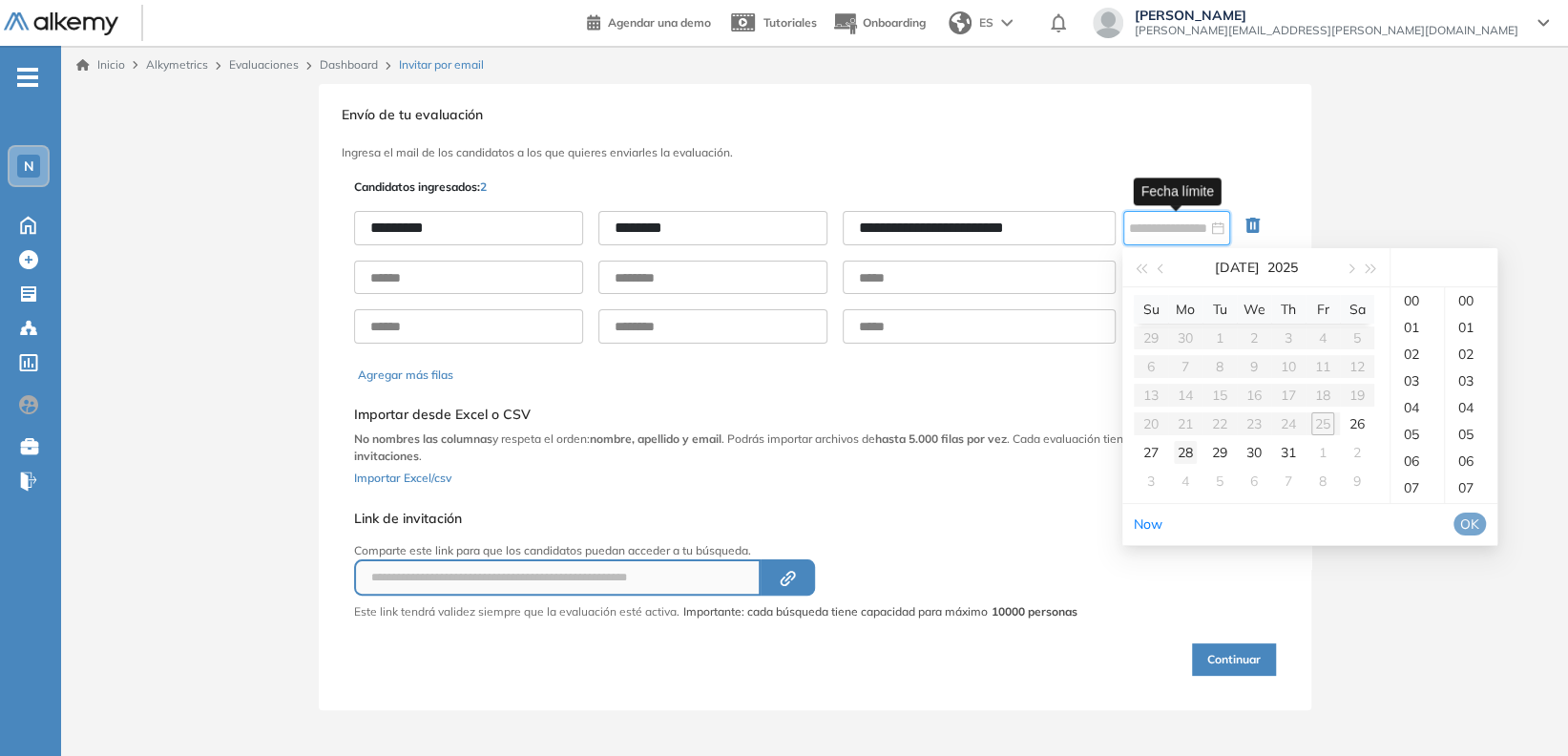 click on "28" at bounding box center [1185, 452] 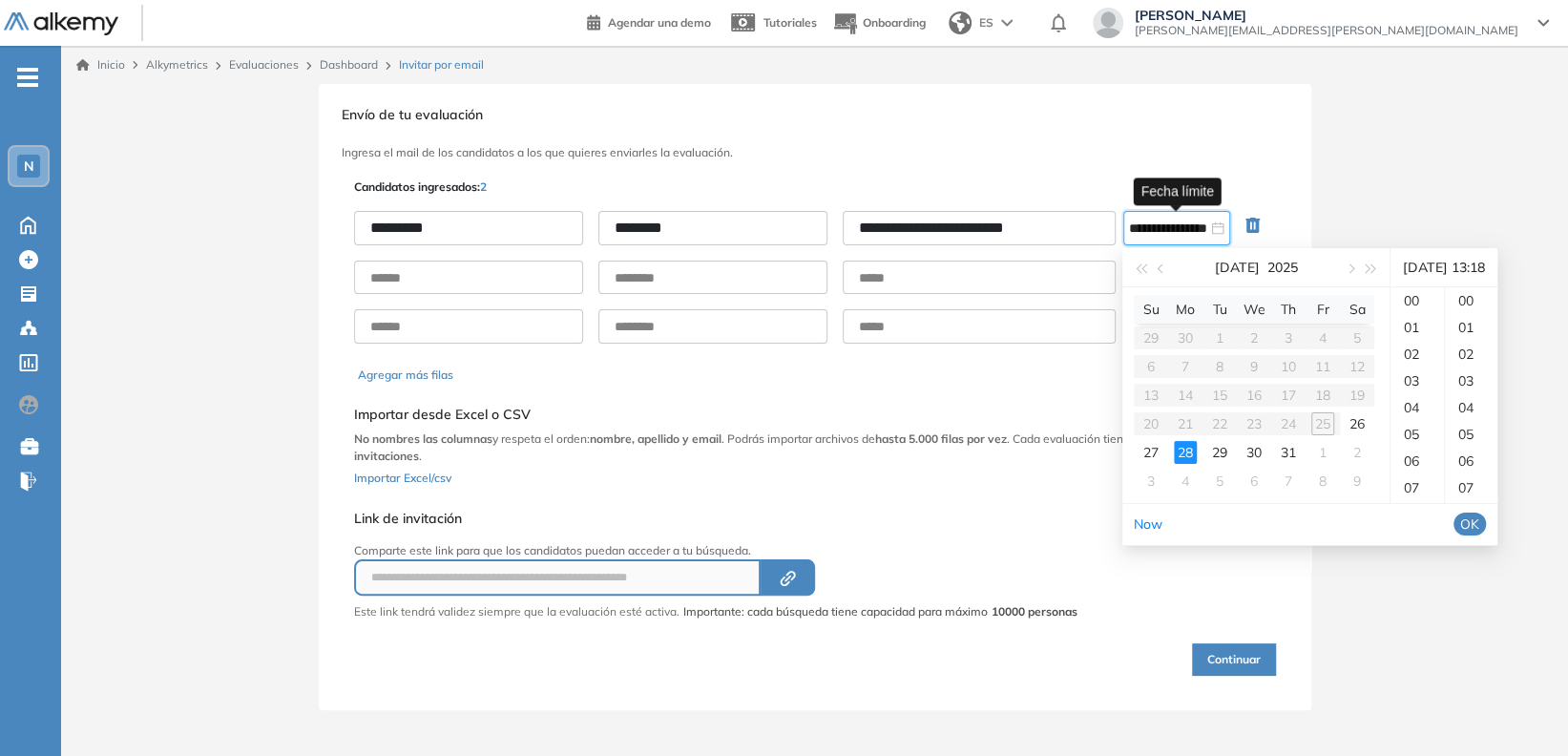 scroll, scrollTop: 347, scrollLeft: 0, axis: vertical 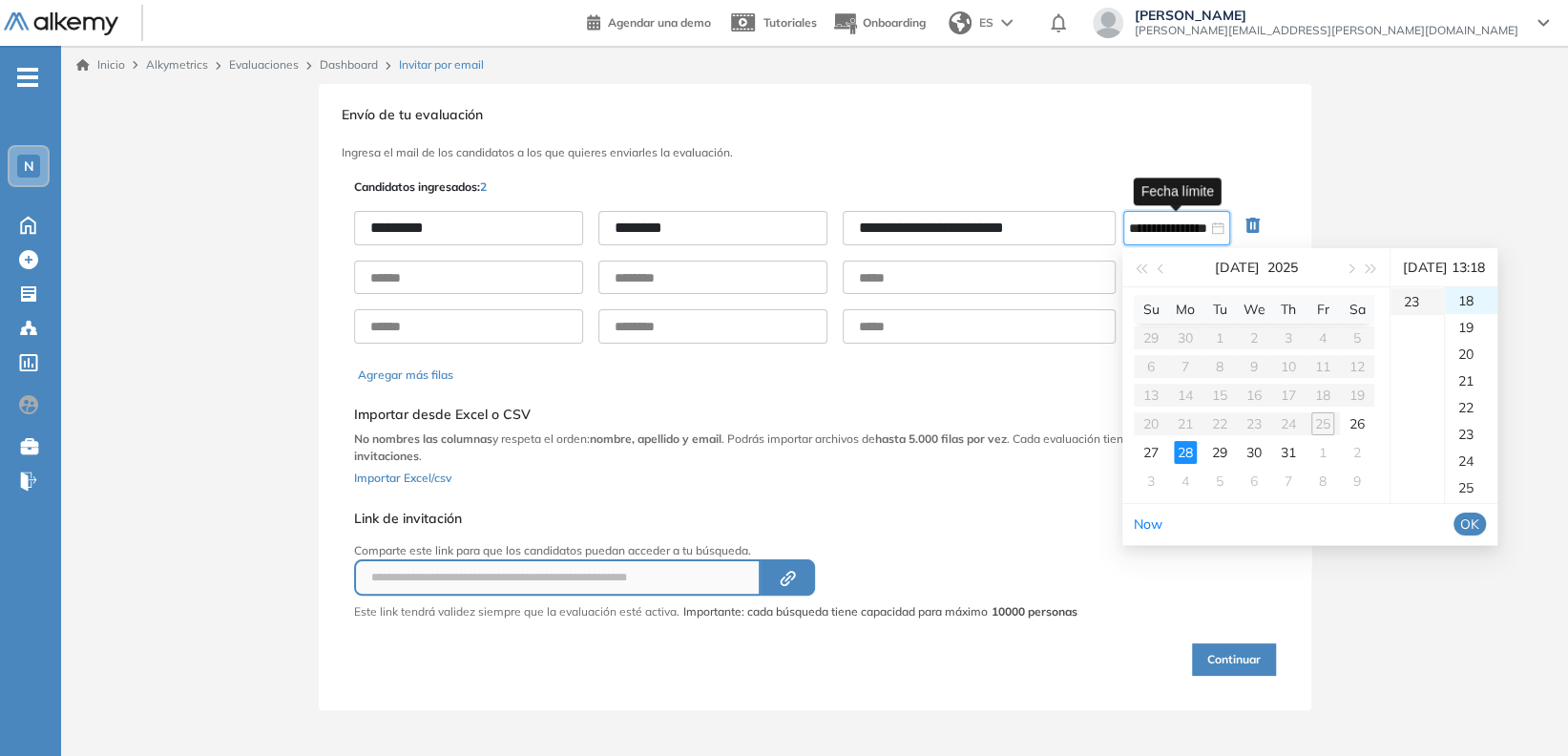 click on "23" at bounding box center [1417, 302] 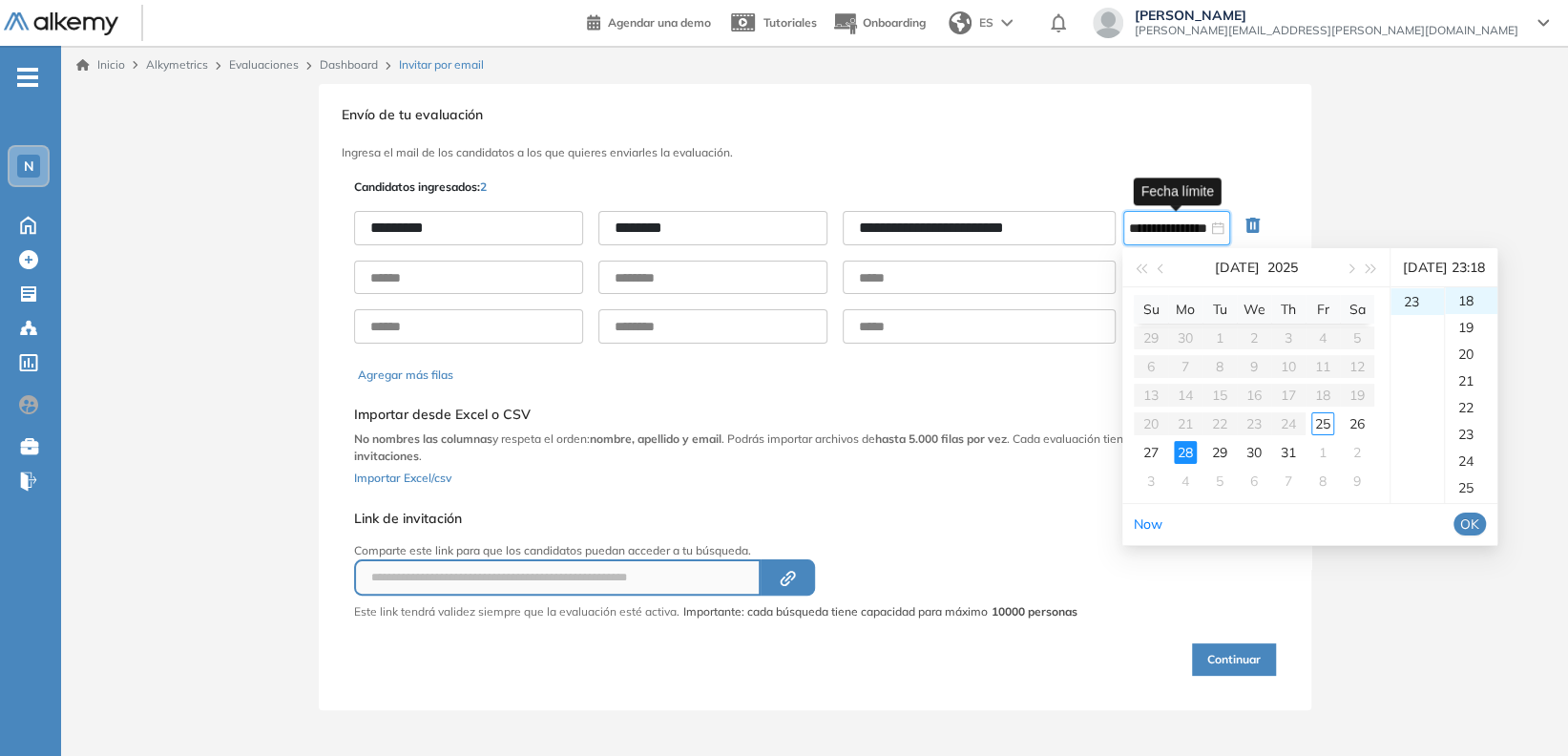 scroll, scrollTop: 615, scrollLeft: 0, axis: vertical 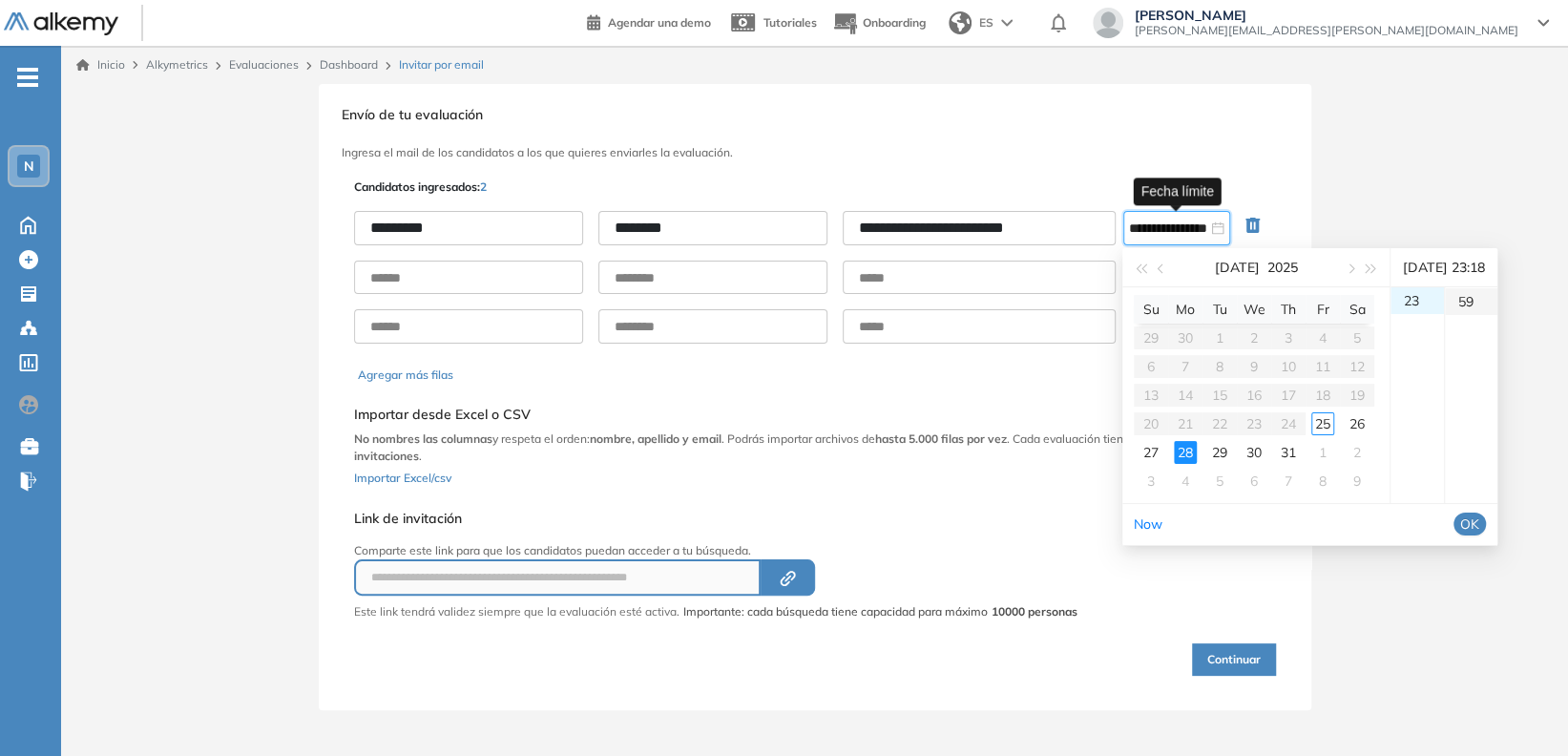 click on "59" at bounding box center (1471, 302) 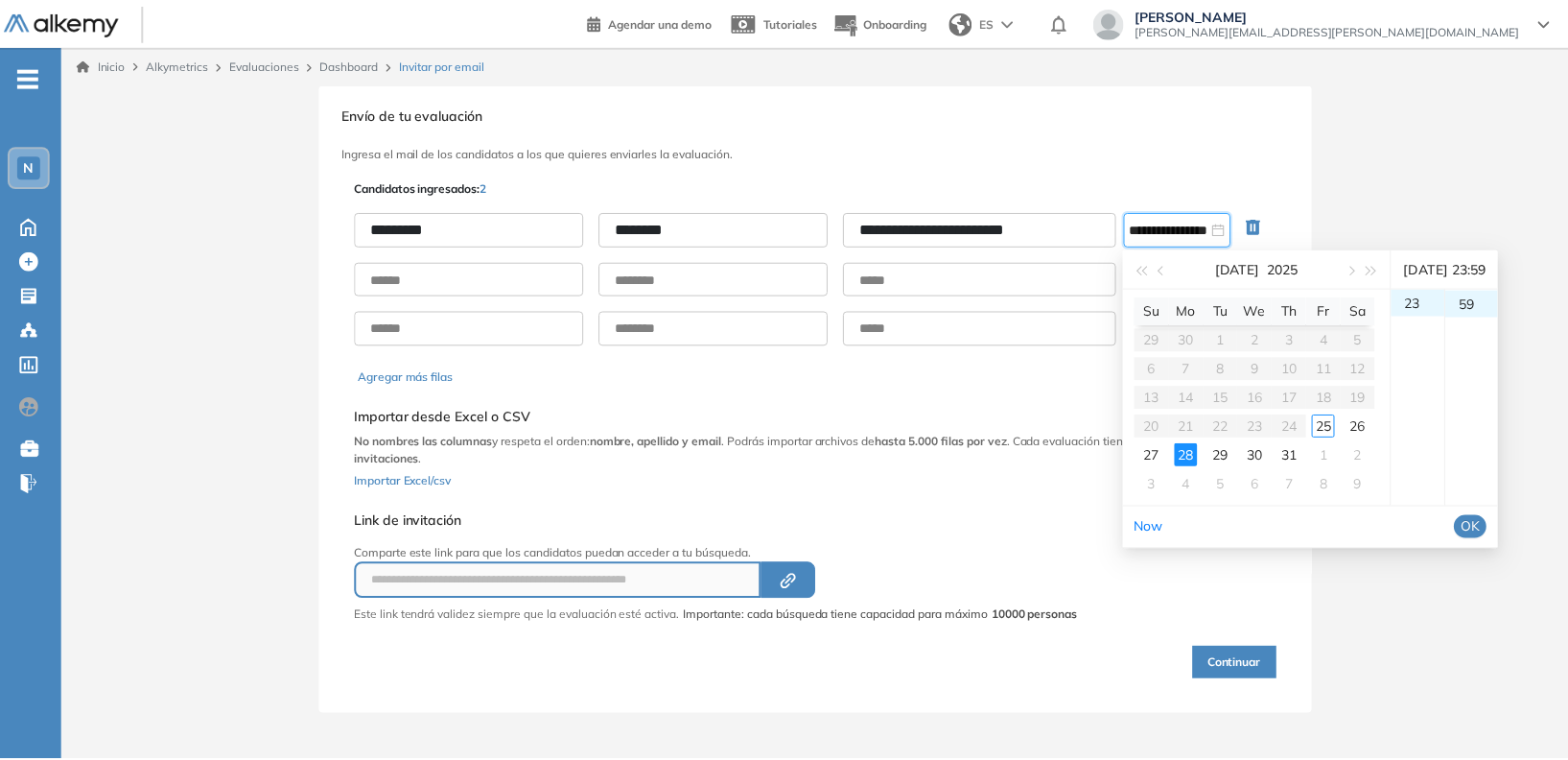 scroll, scrollTop: 1585, scrollLeft: 0, axis: vertical 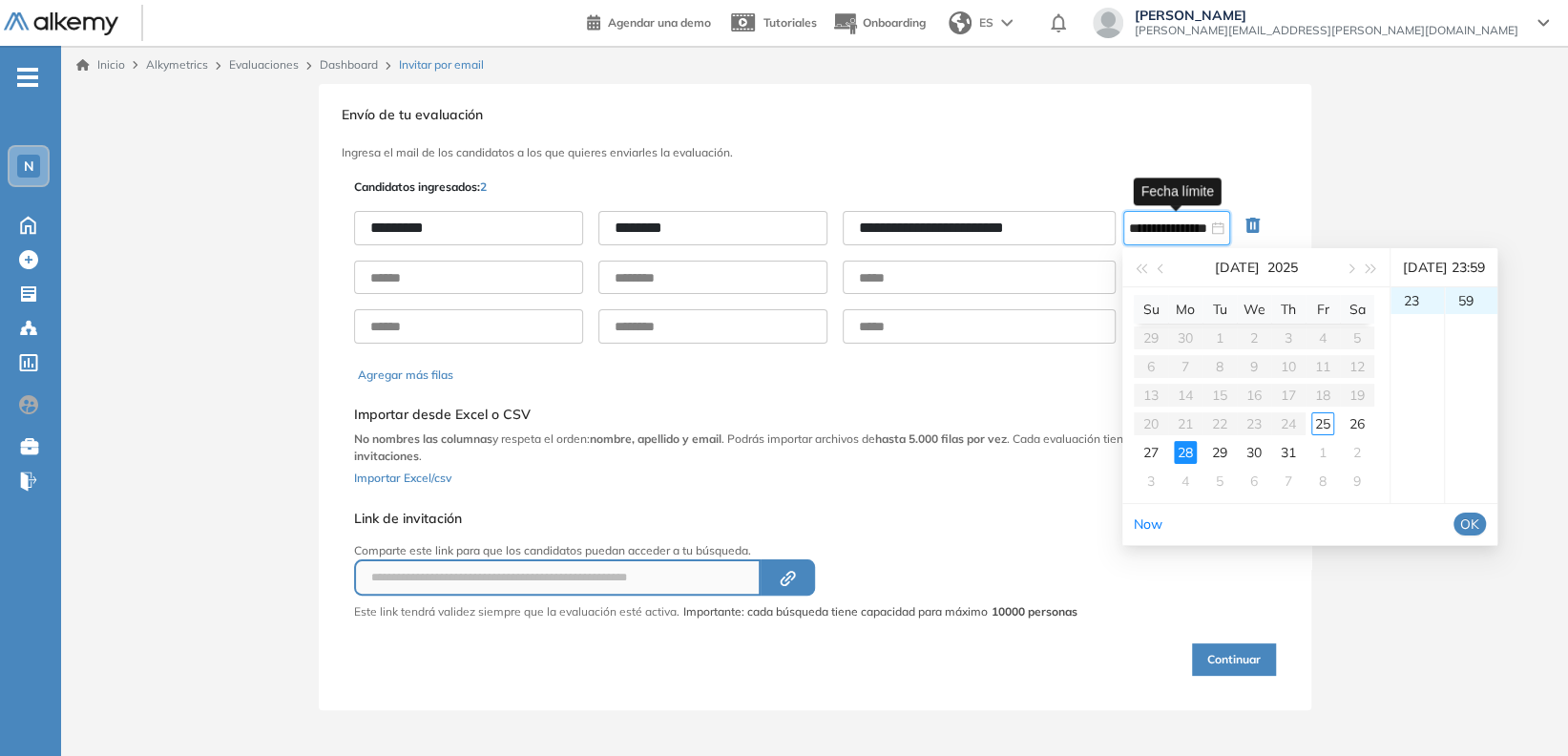 click on "OK" at bounding box center (1470, 524) 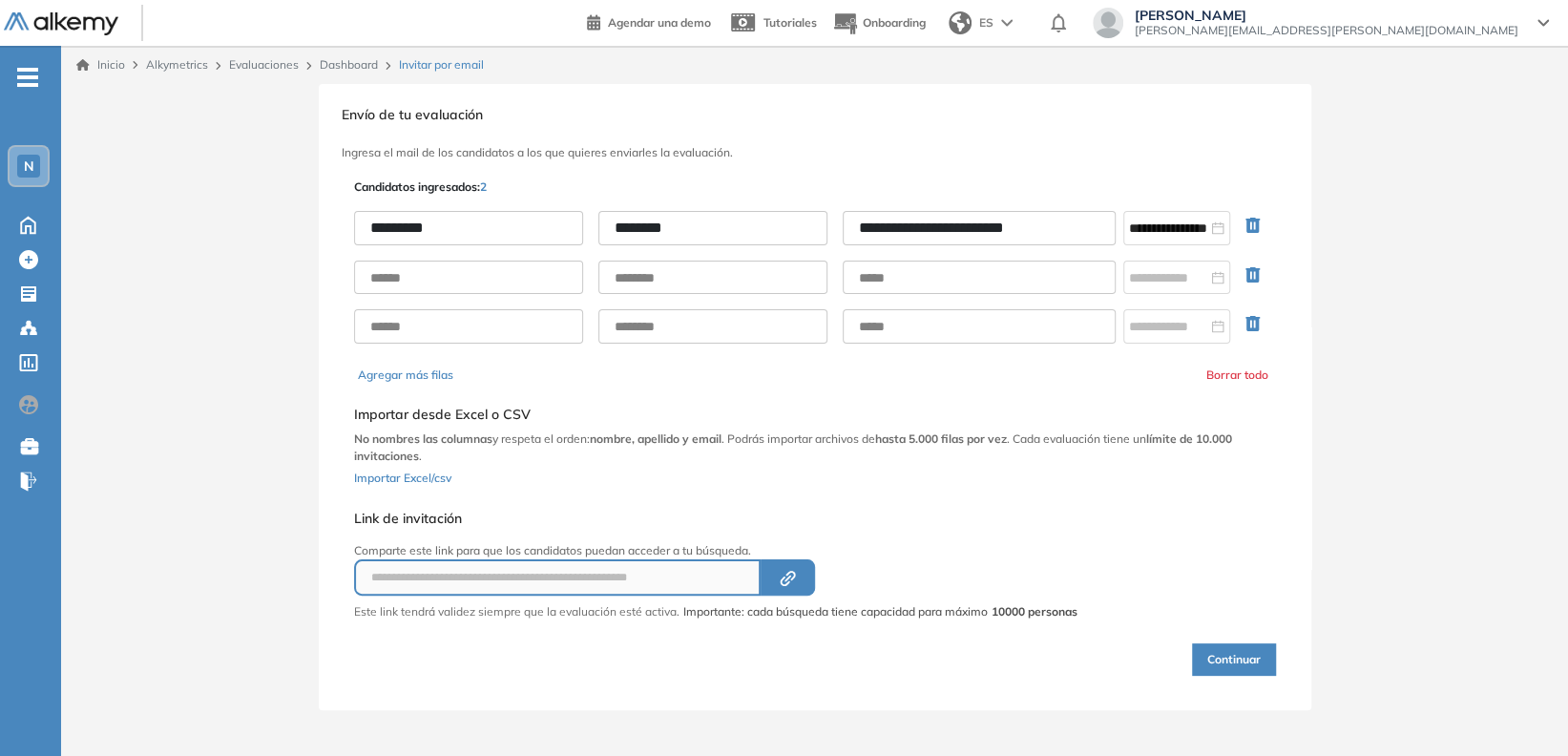 click on "Continuar" at bounding box center [1234, 660] 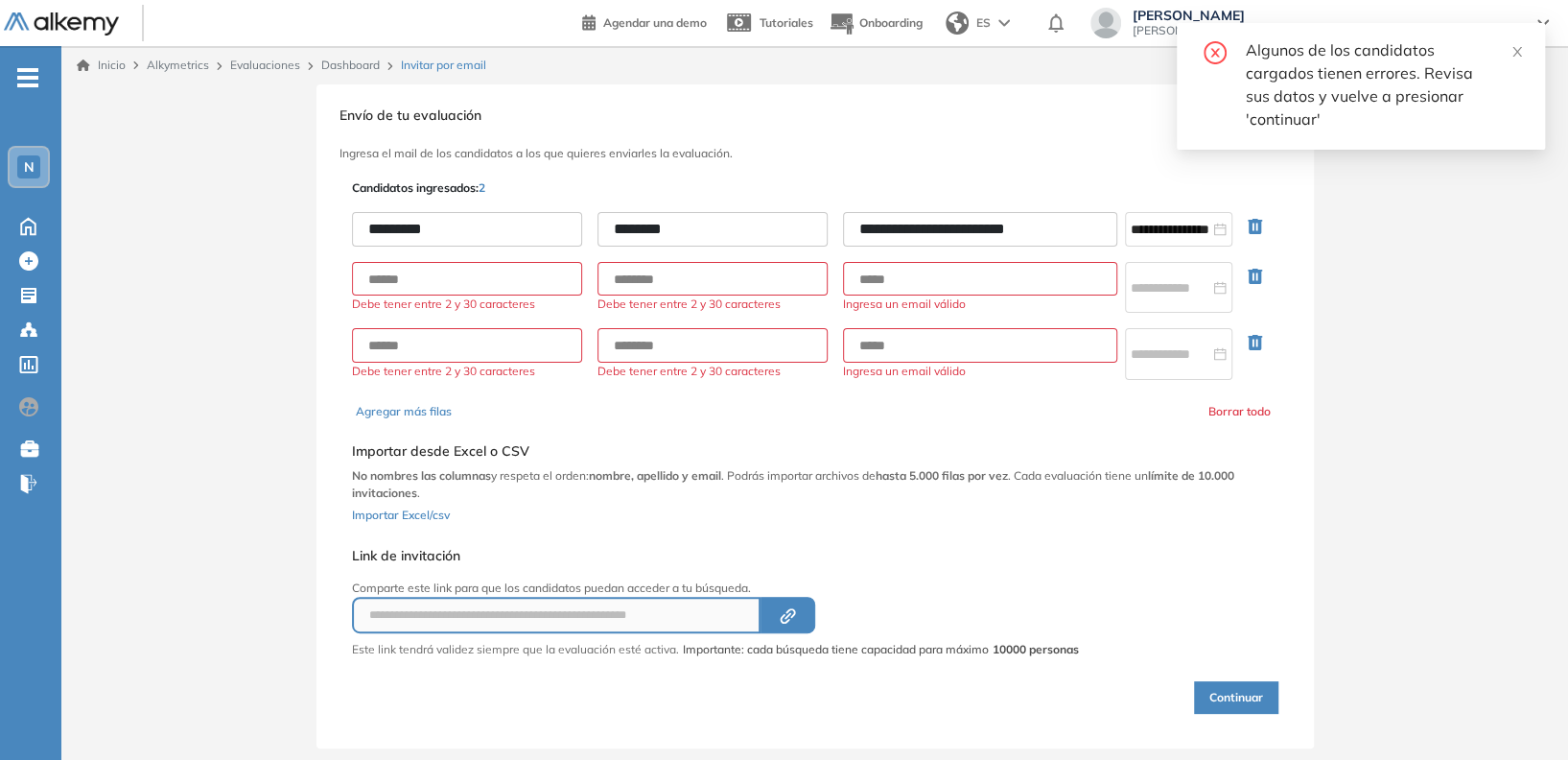 click 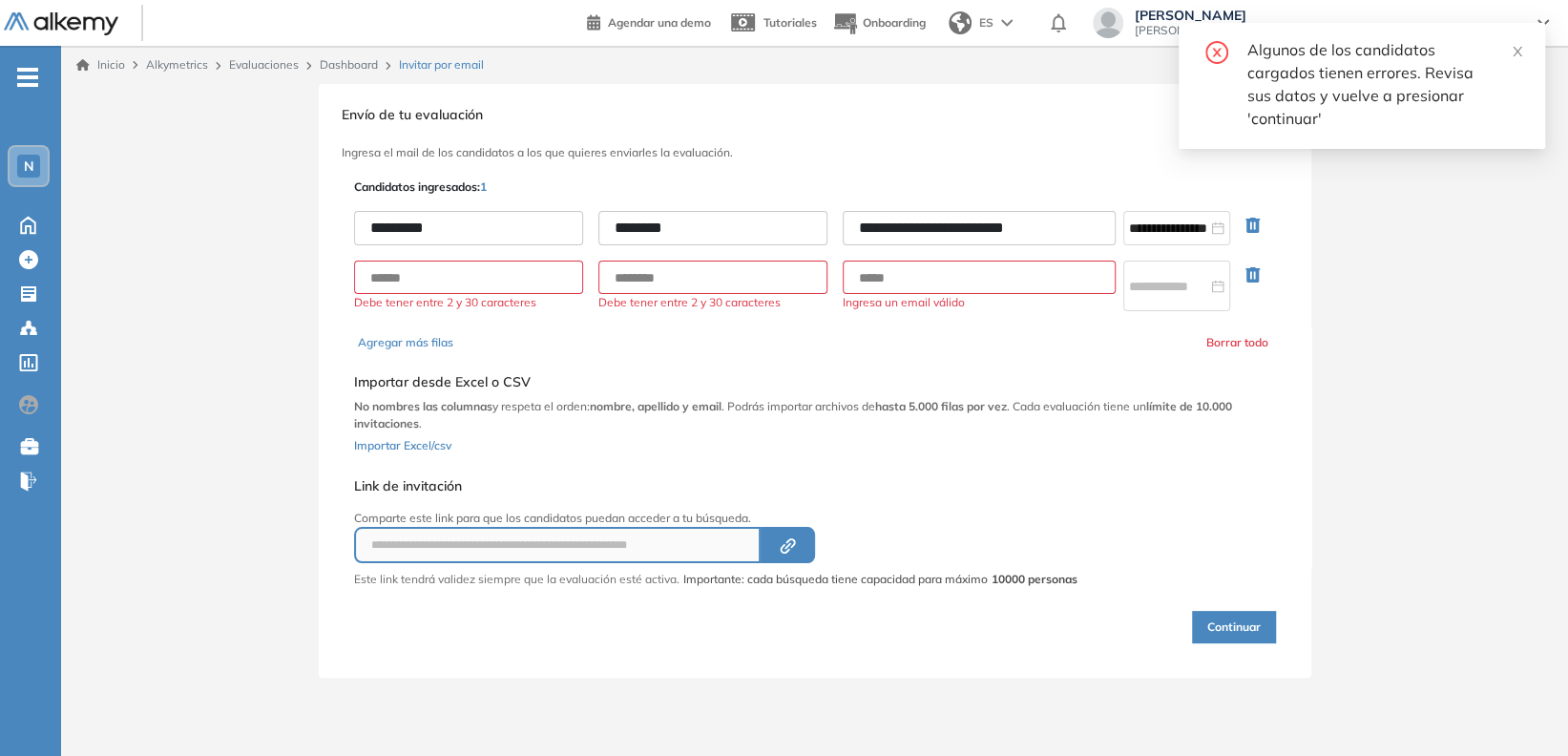 click 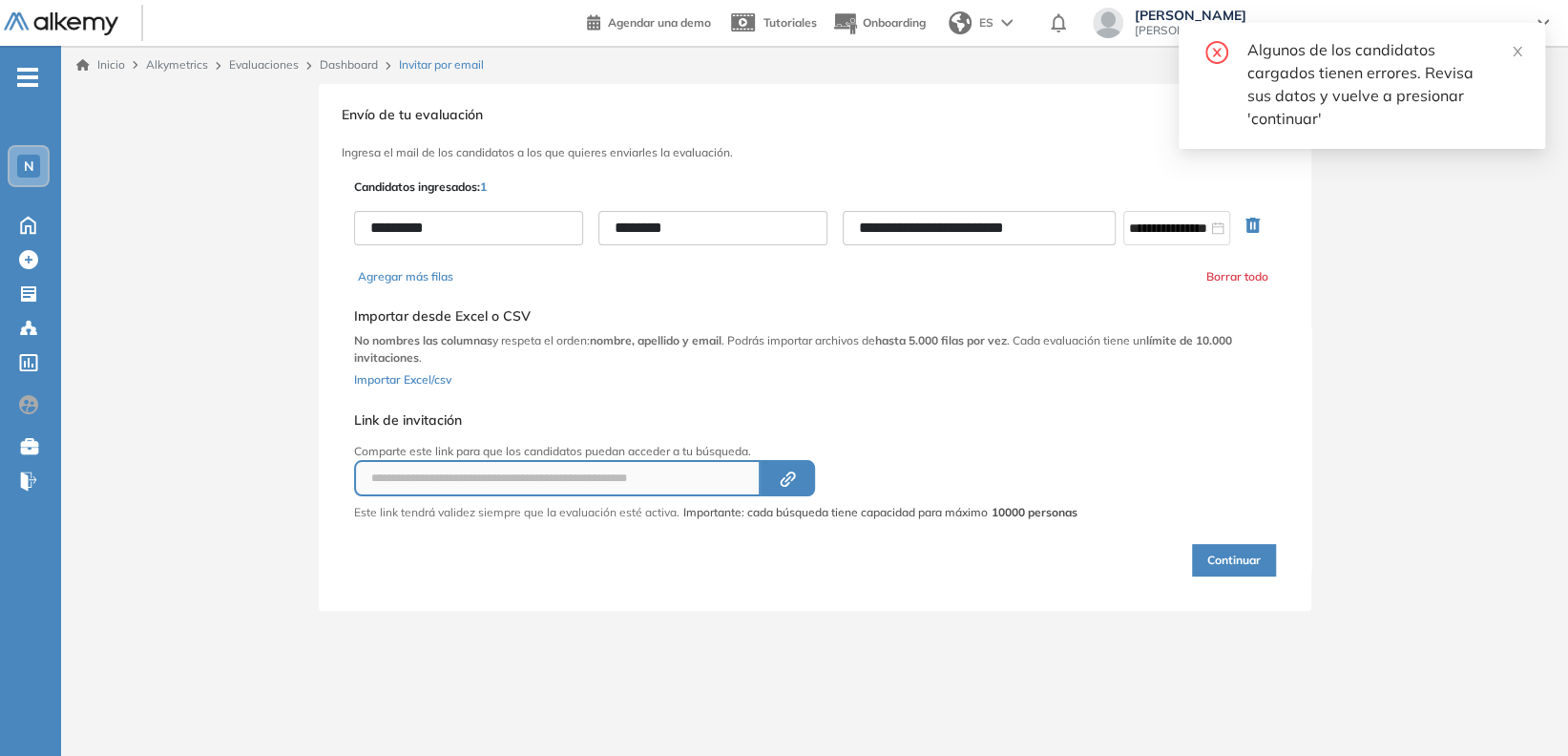 click at bounding box center [1396, 645] 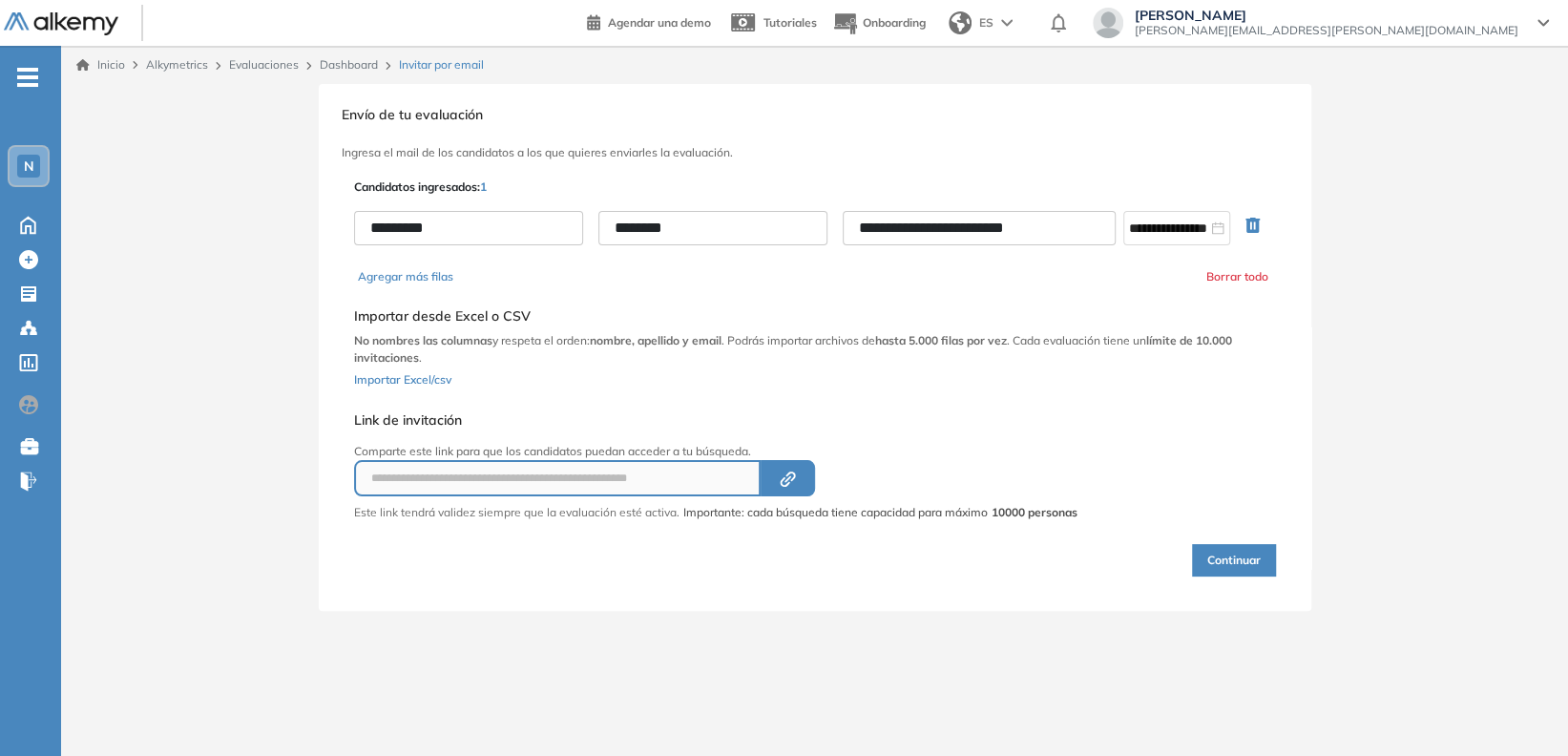 click on "Continuar" at bounding box center (1234, 560) 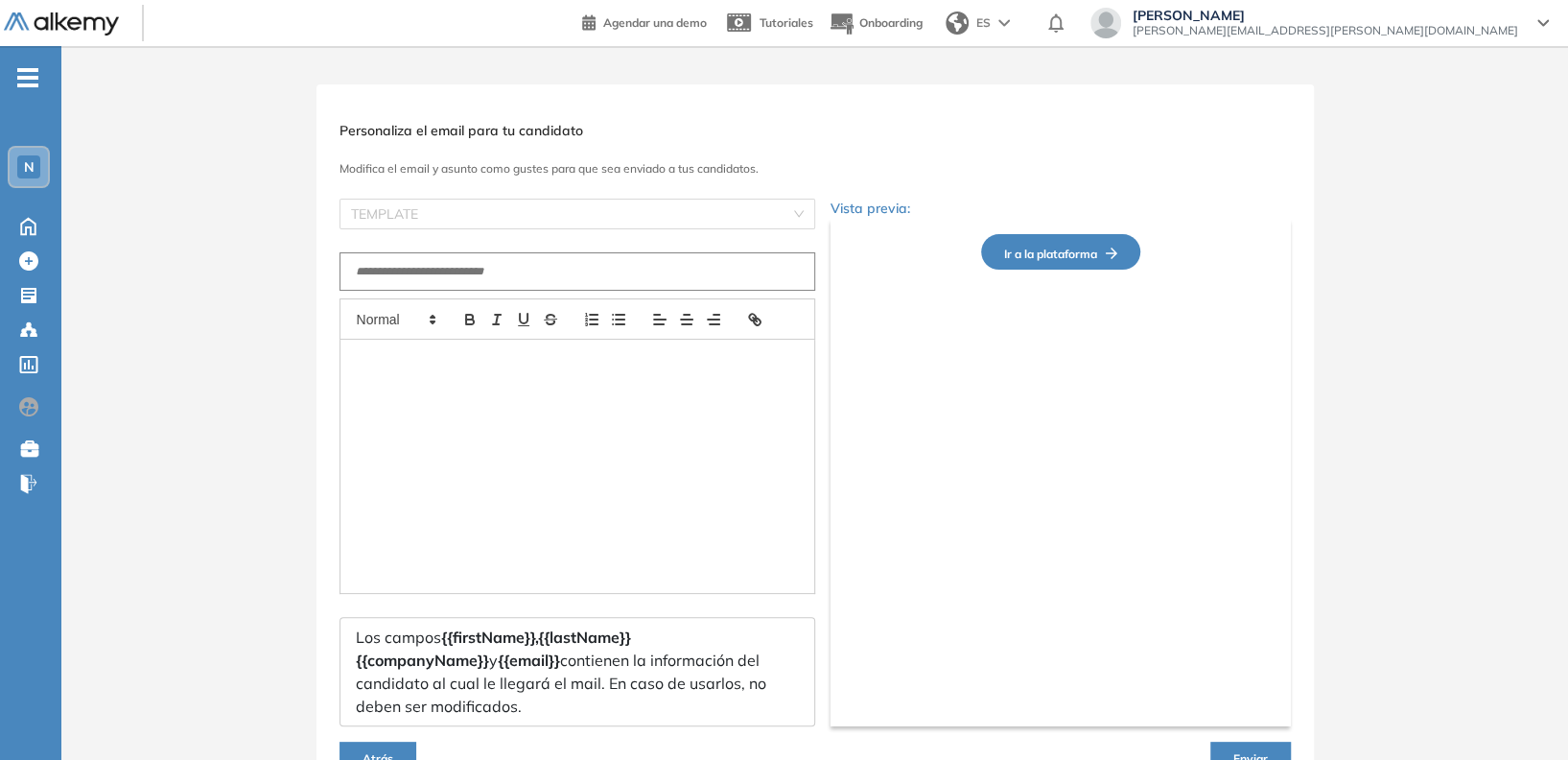 type on "**********" 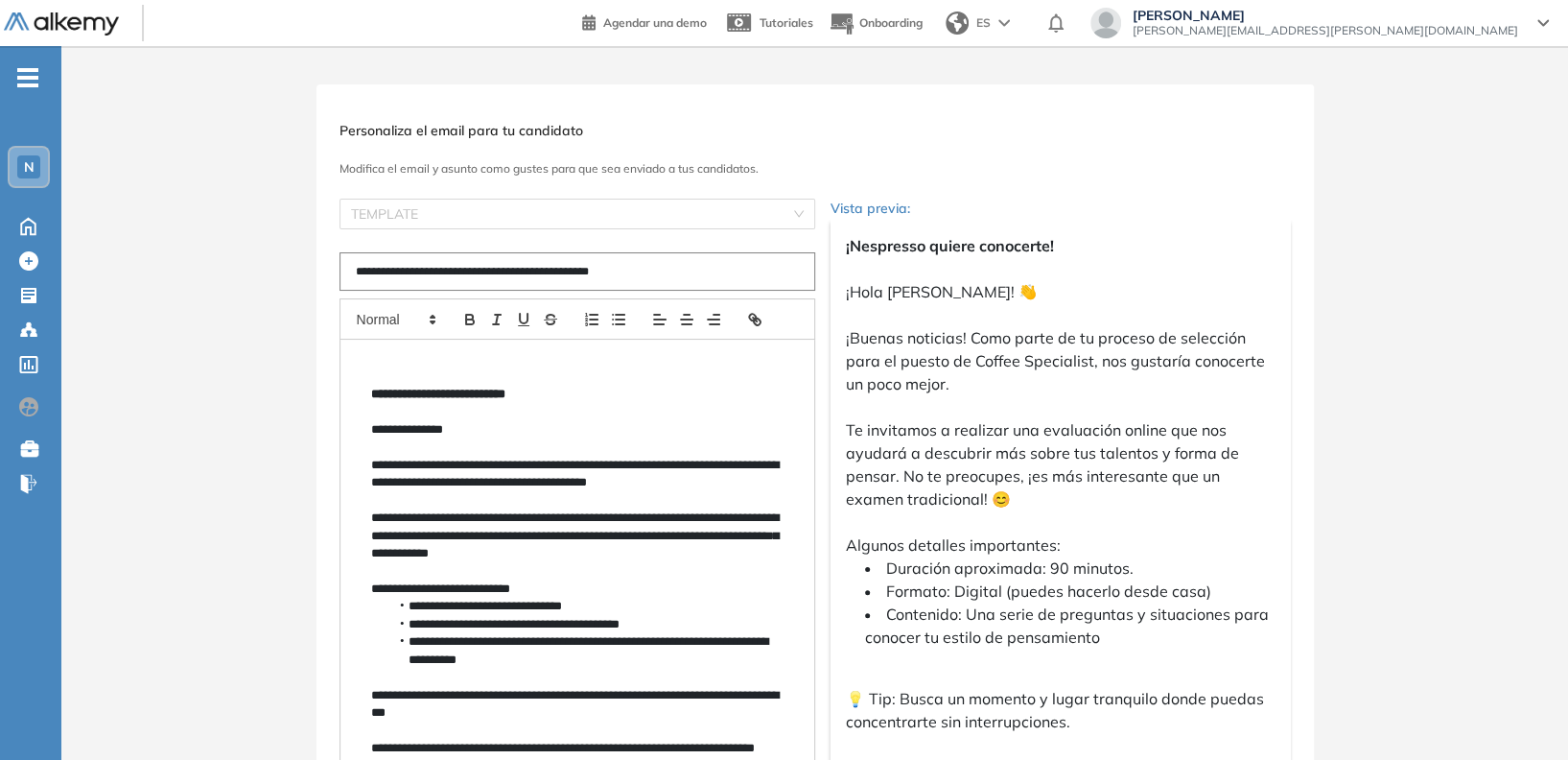 click on "**********" at bounding box center [577, 430] 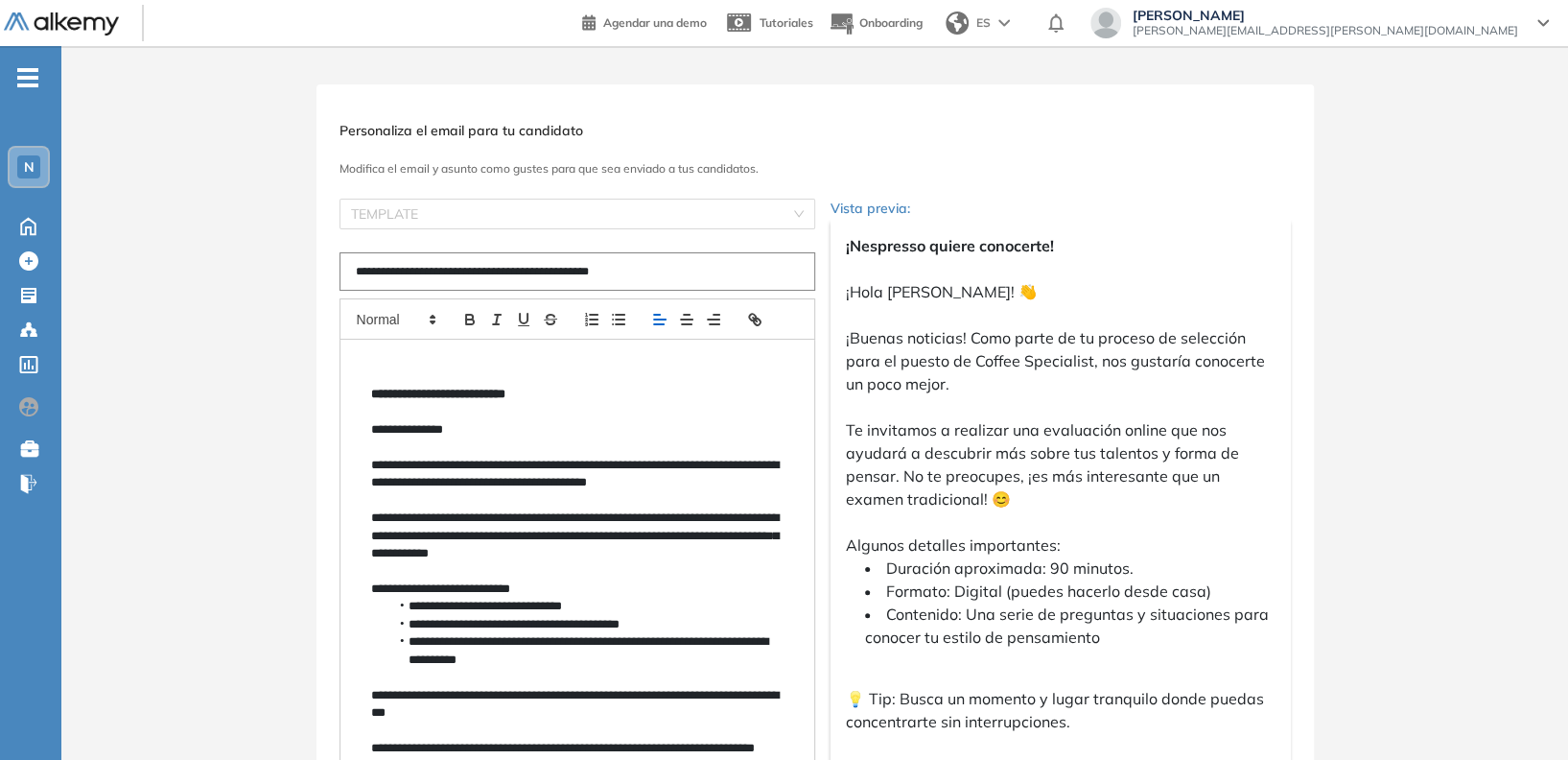 type 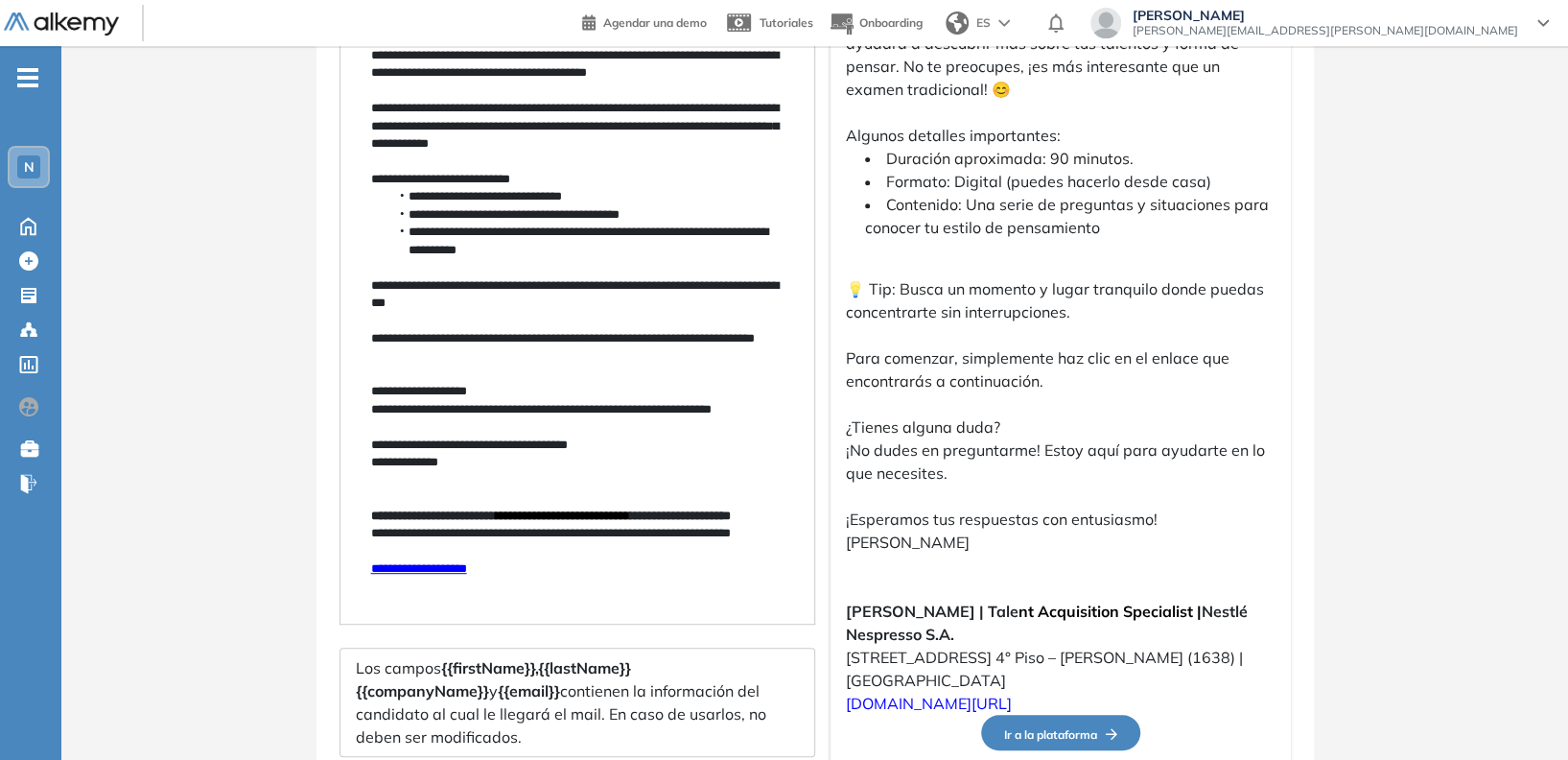 scroll, scrollTop: 539, scrollLeft: 0, axis: vertical 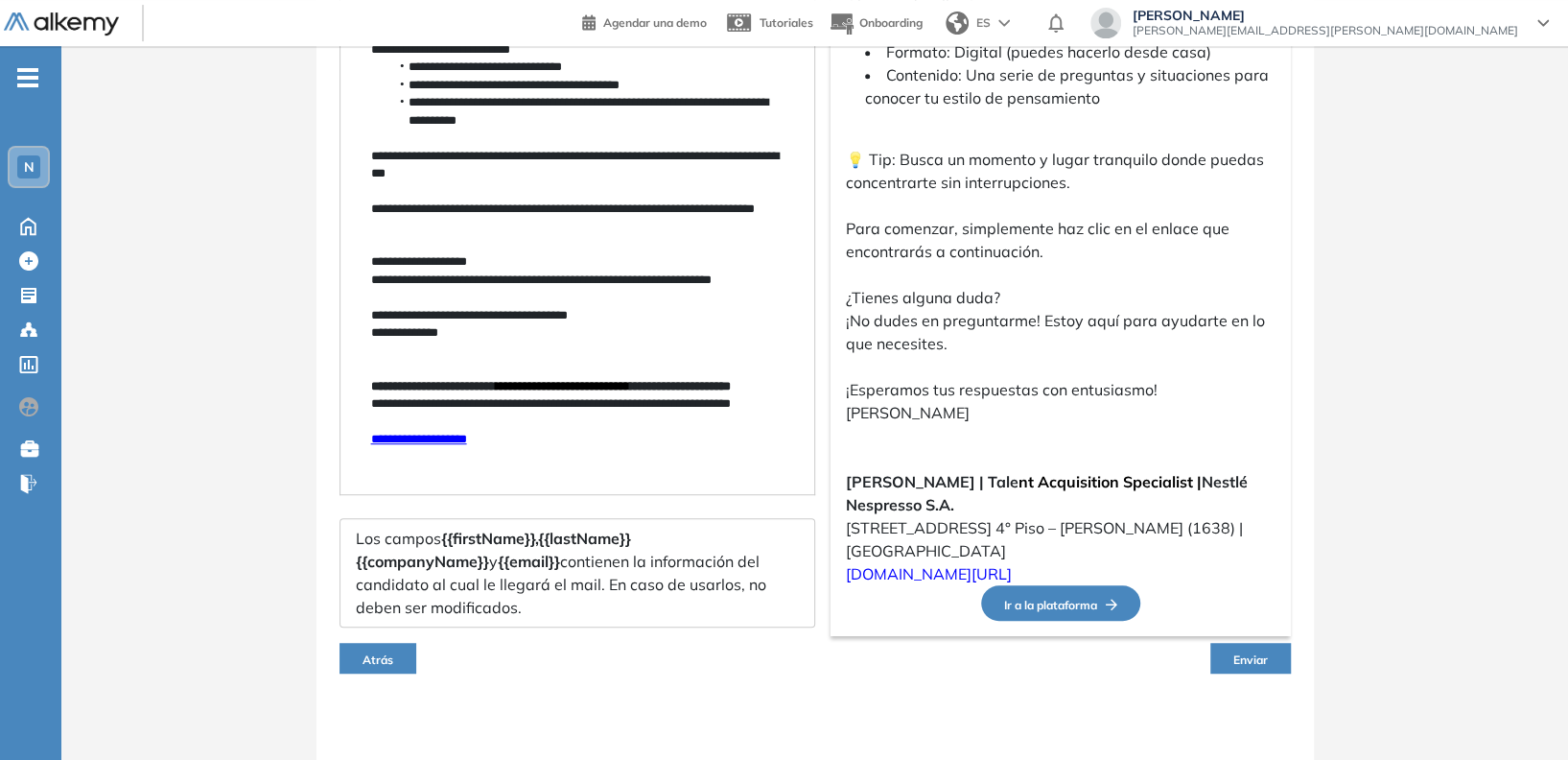 click on "Enviar" at bounding box center [1251, 658] 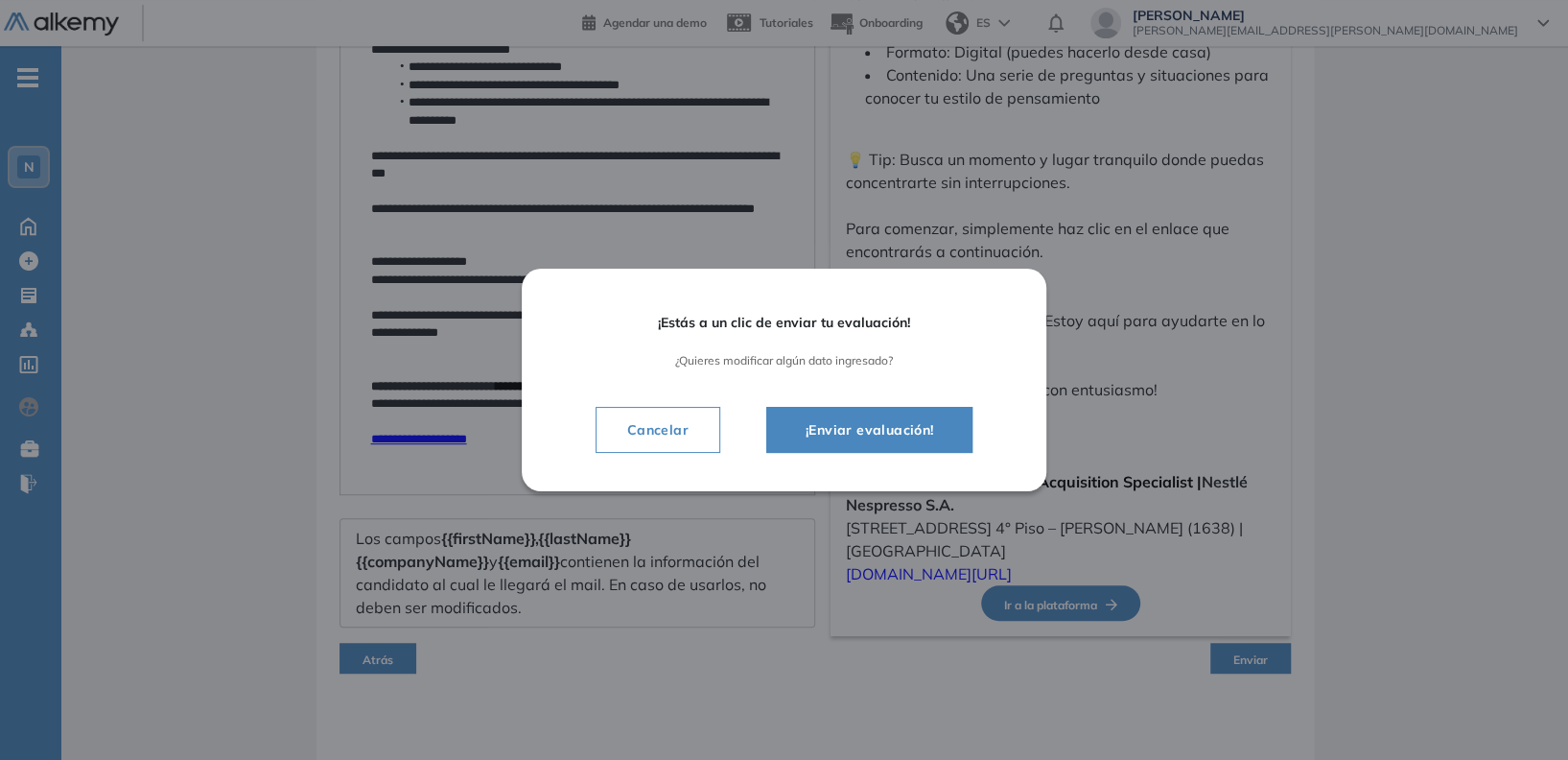 click on "¡Enviar evaluación!" at bounding box center [870, 430] 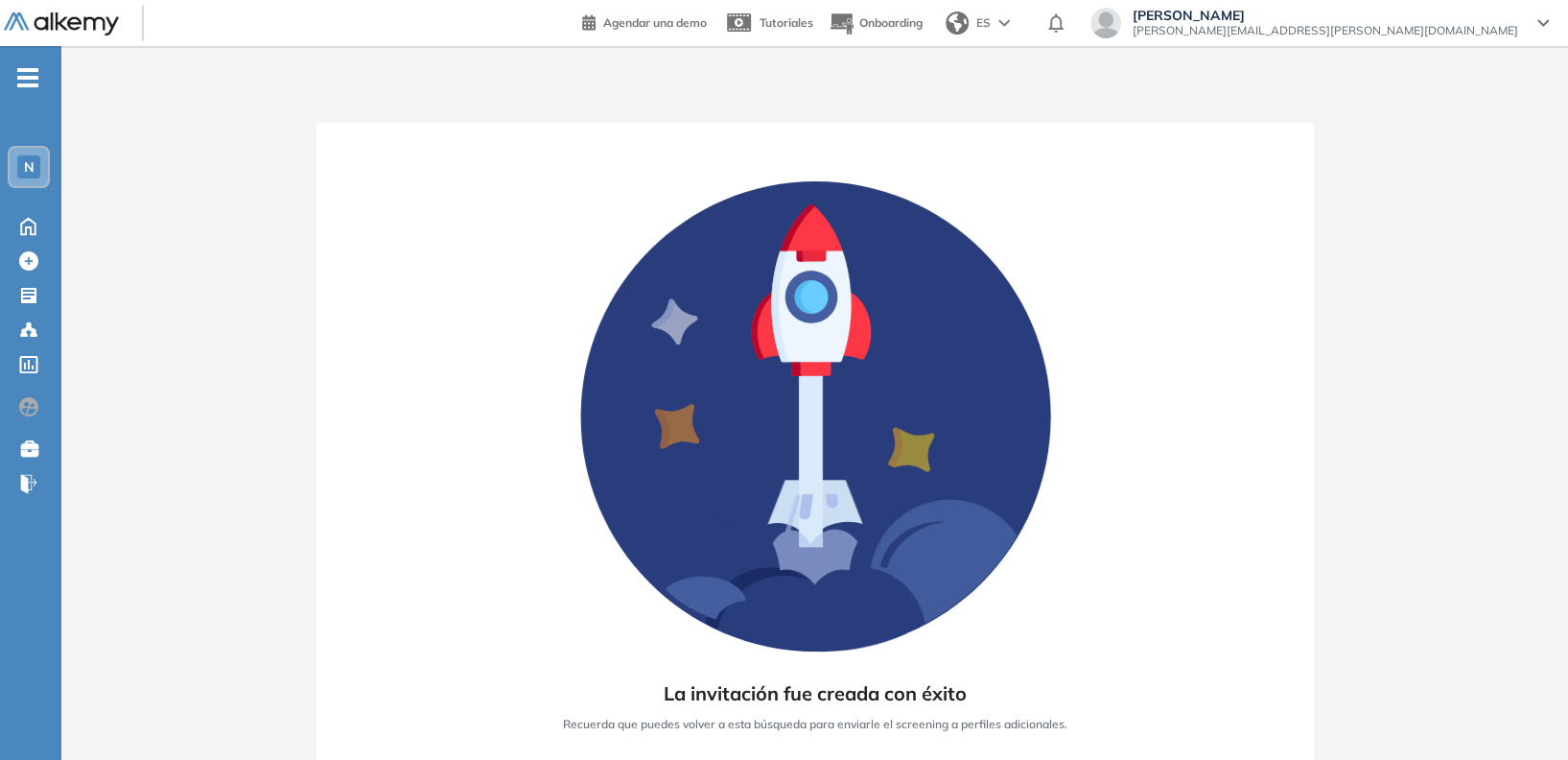 scroll, scrollTop: 85, scrollLeft: 0, axis: vertical 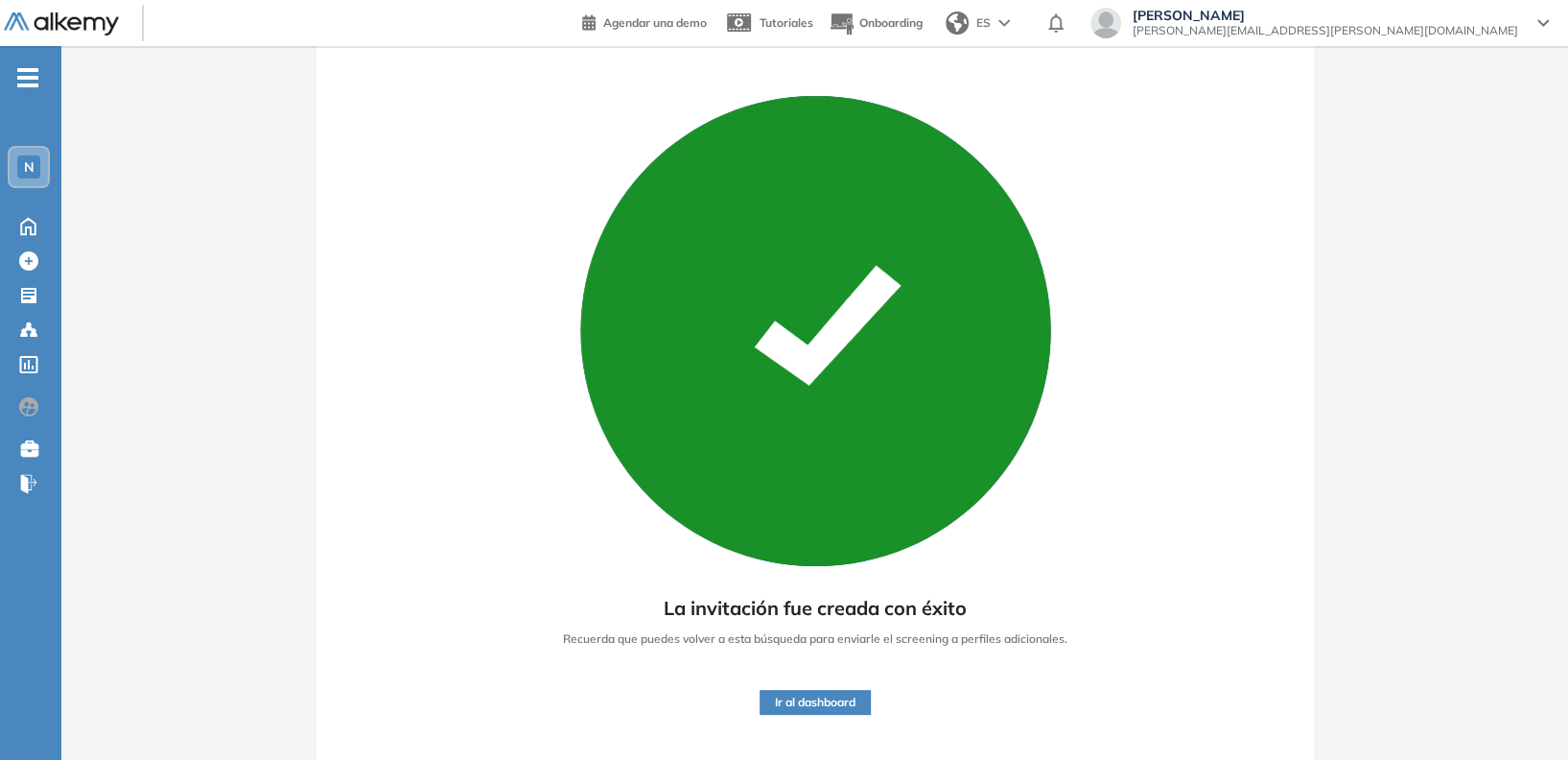 click on "Ir al dashboard" at bounding box center [815, 702] 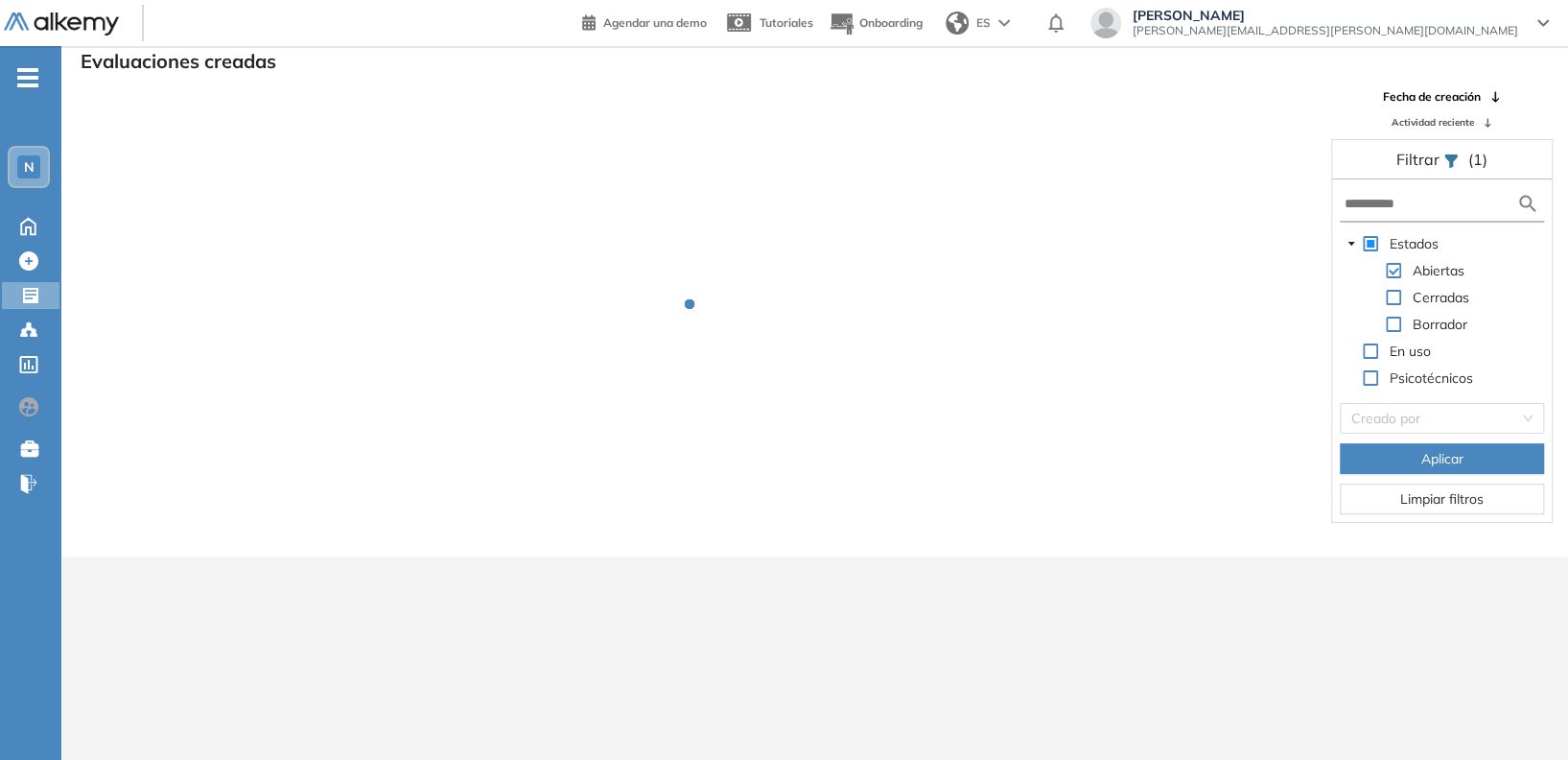 scroll, scrollTop: 46, scrollLeft: 0, axis: vertical 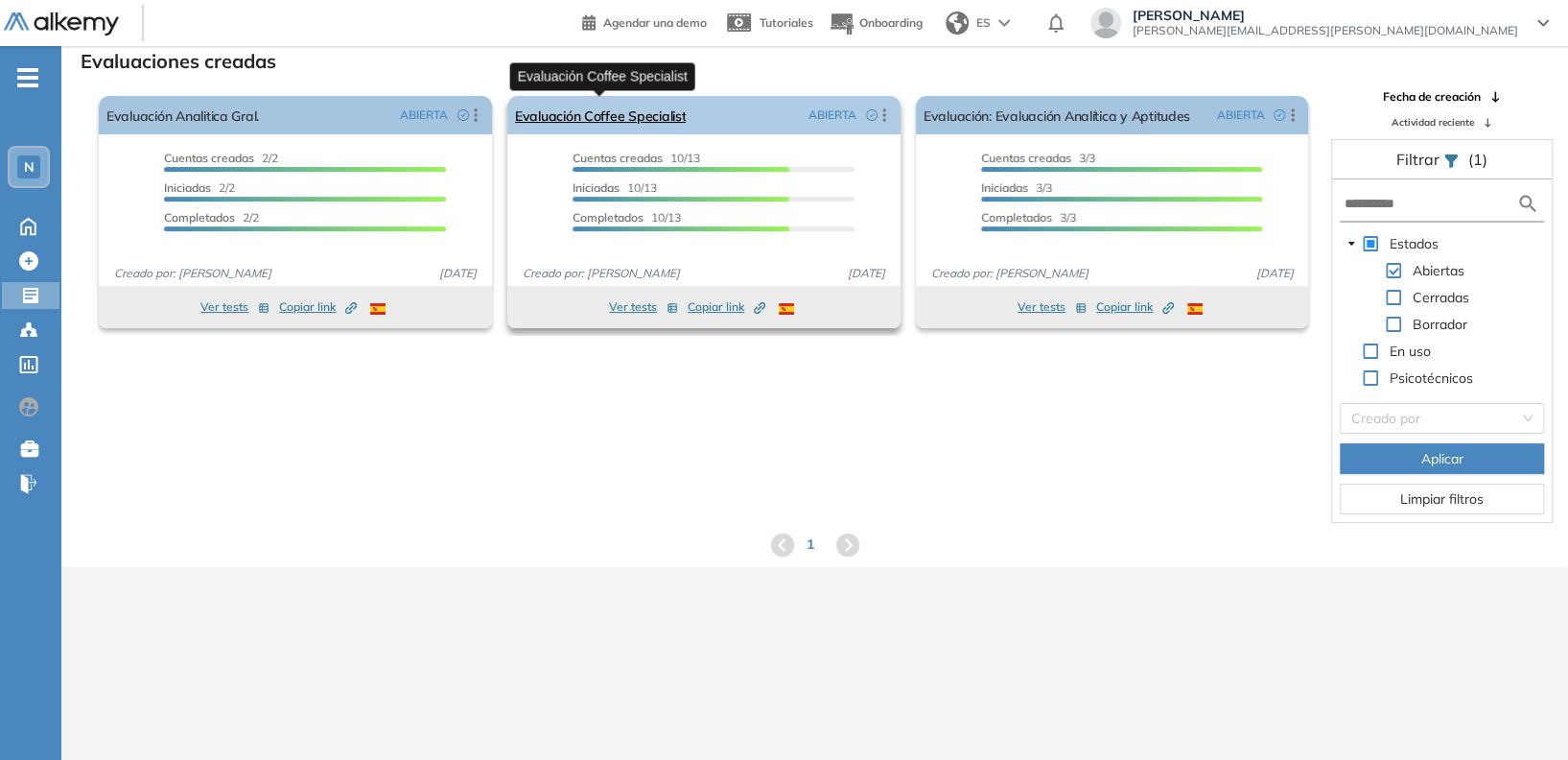click on "Evaluación Coffee Specialist" at bounding box center (600, 115) 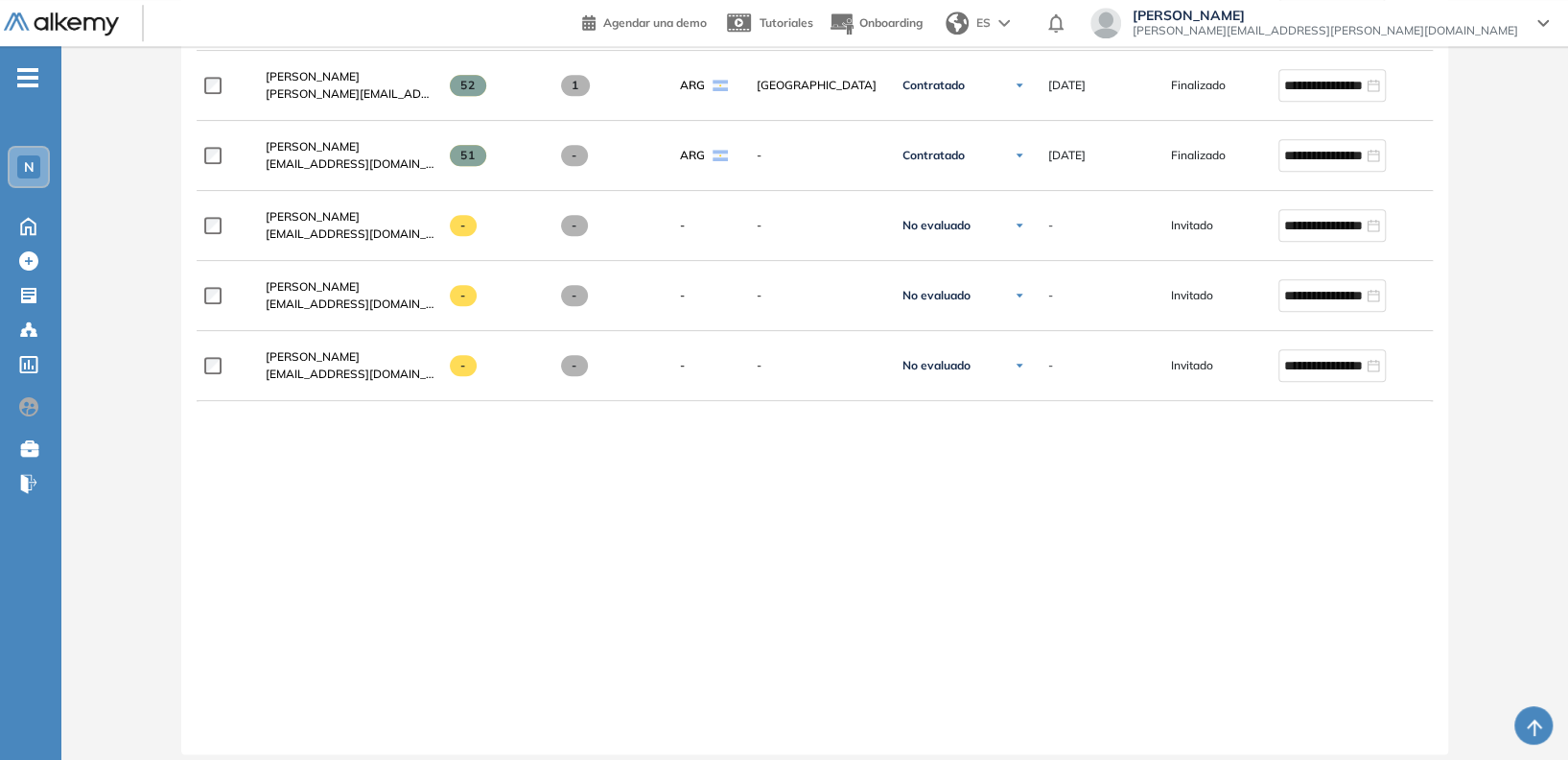 scroll, scrollTop: 1175, scrollLeft: 0, axis: vertical 